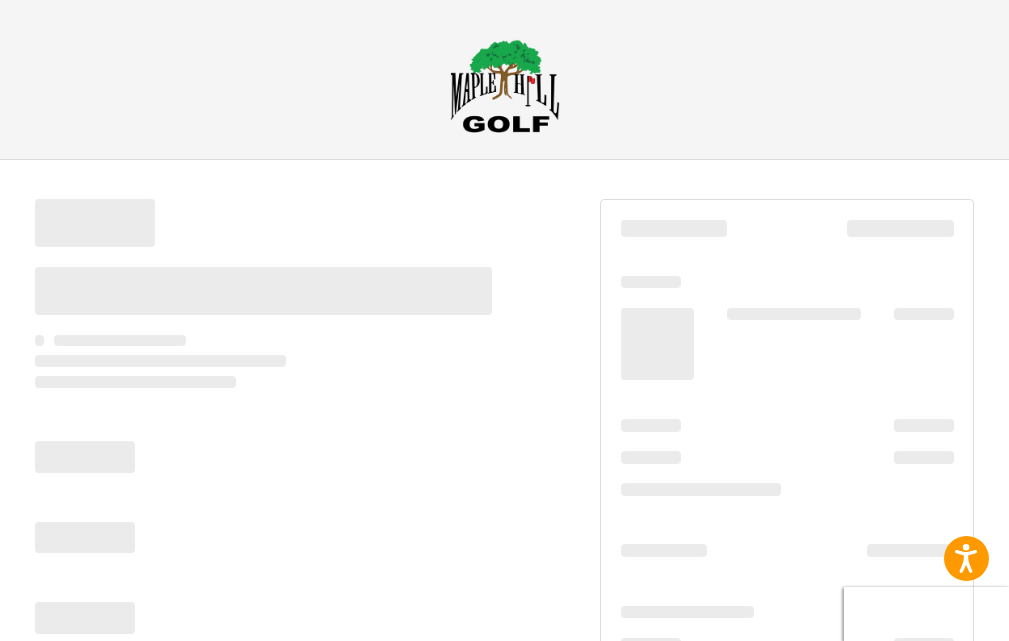 scroll, scrollTop: 0, scrollLeft: 0, axis: both 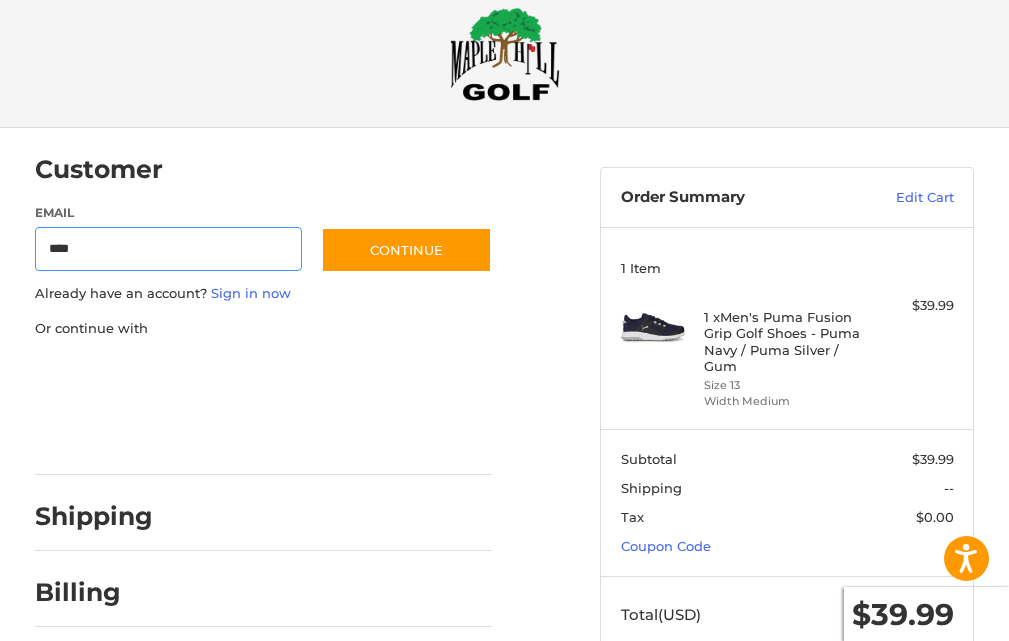 type on "**********" 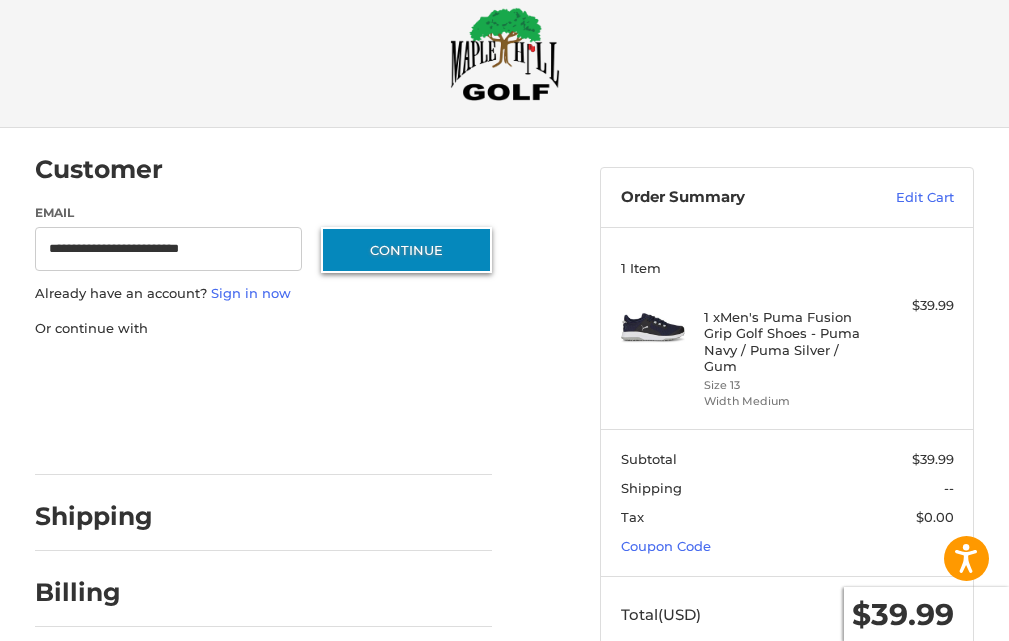 click on "Continue" at bounding box center (406, 250) 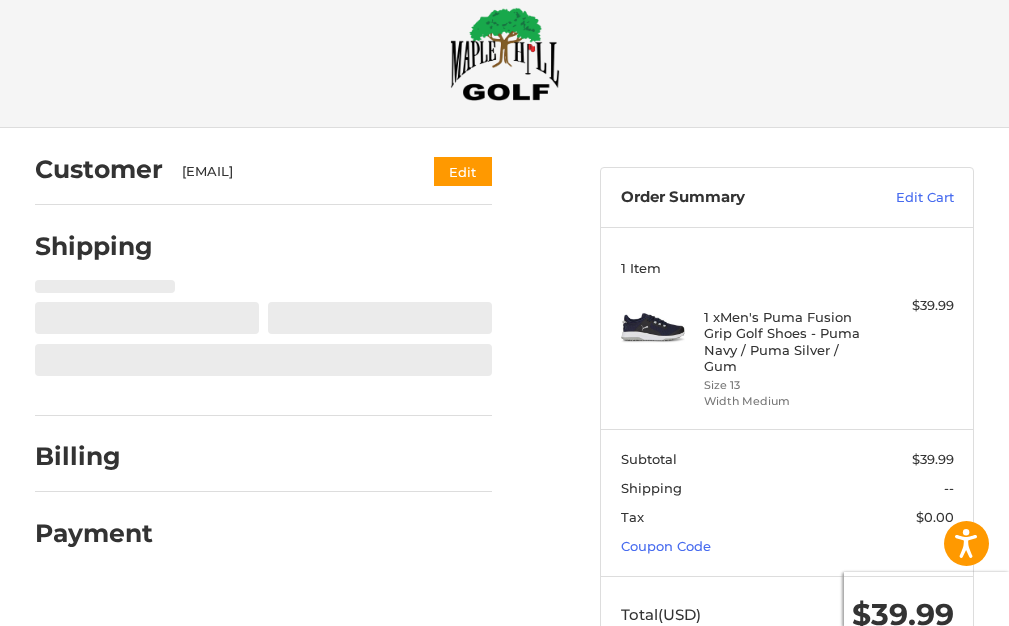 select on "**" 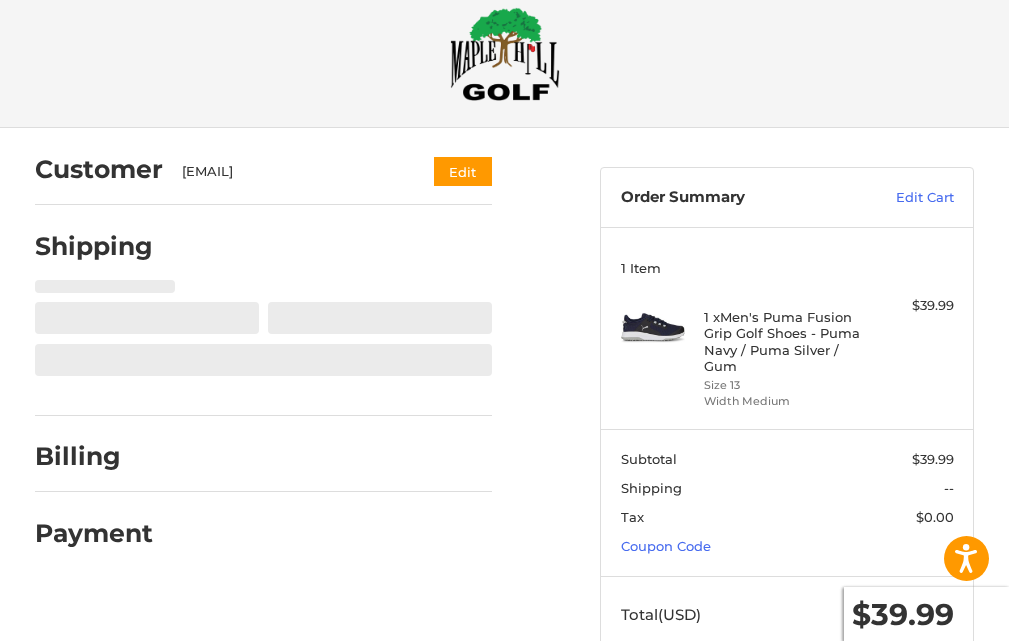 scroll, scrollTop: 98, scrollLeft: 0, axis: vertical 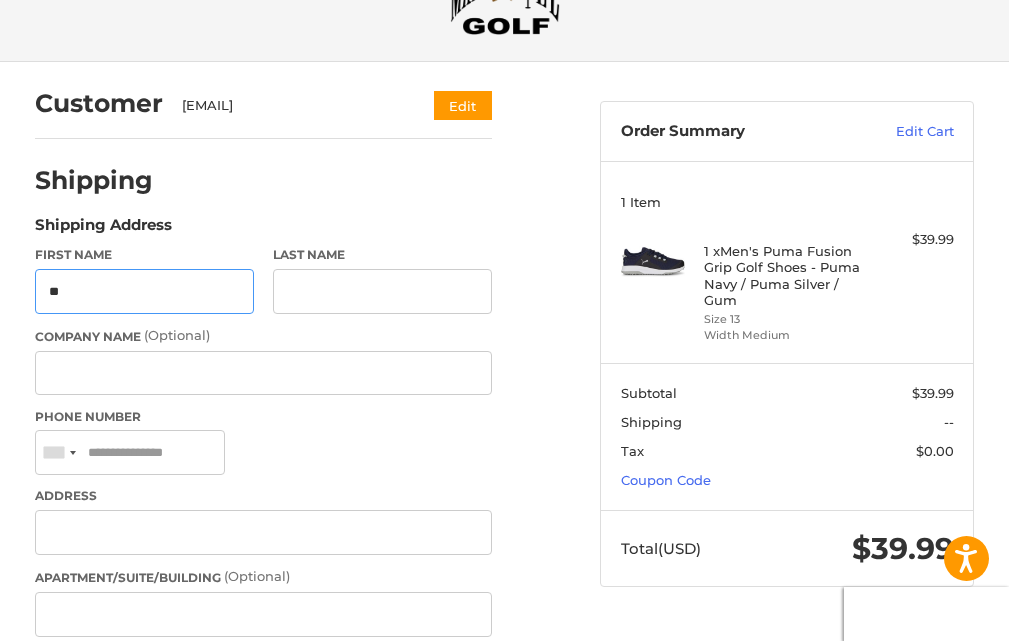 type on "**********" 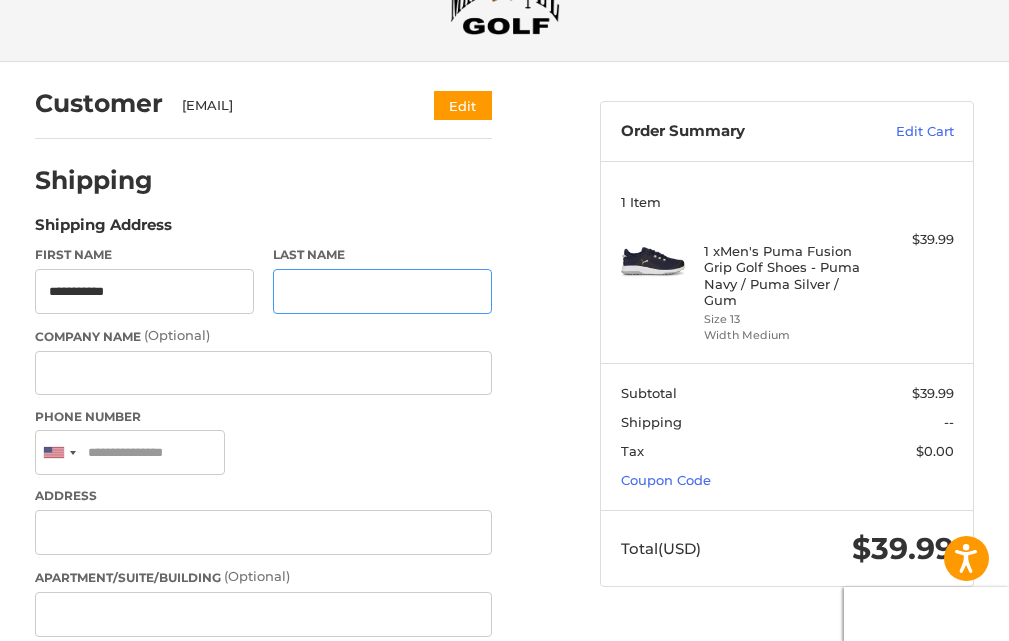 type on "******" 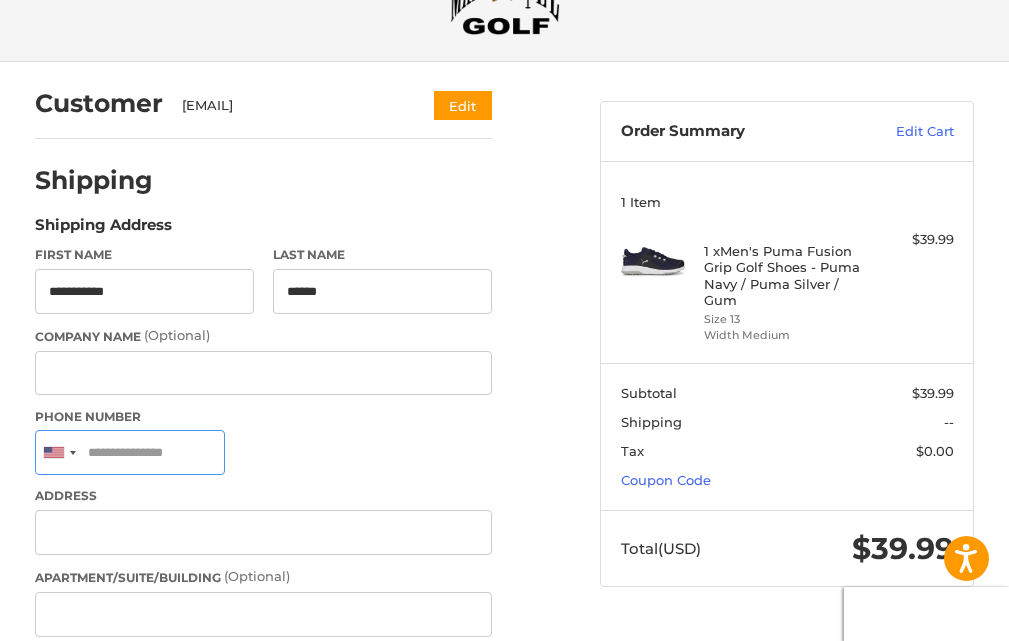 type on "**********" 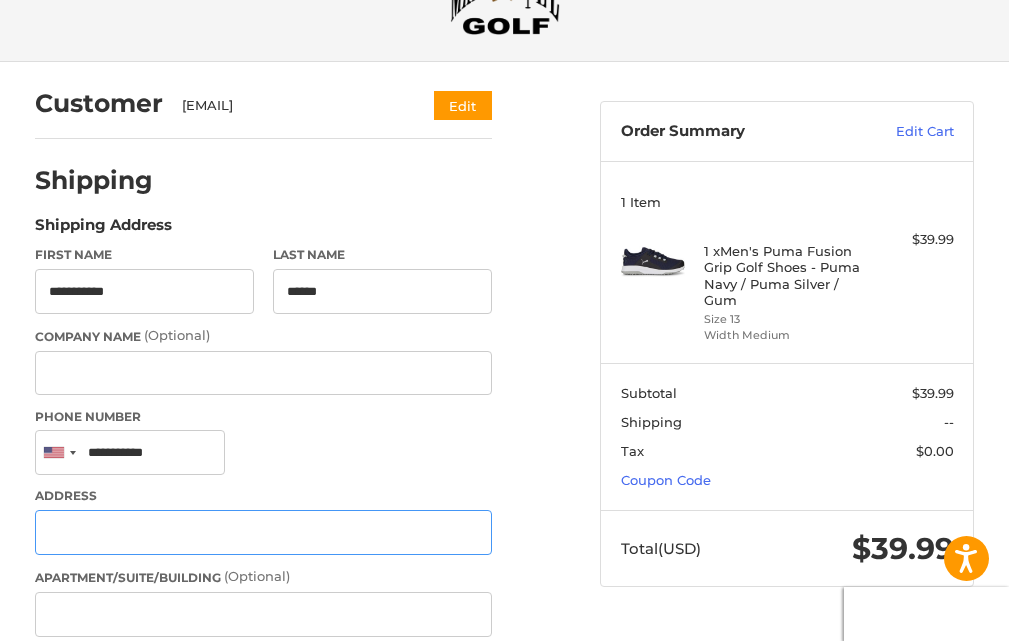 type on "**********" 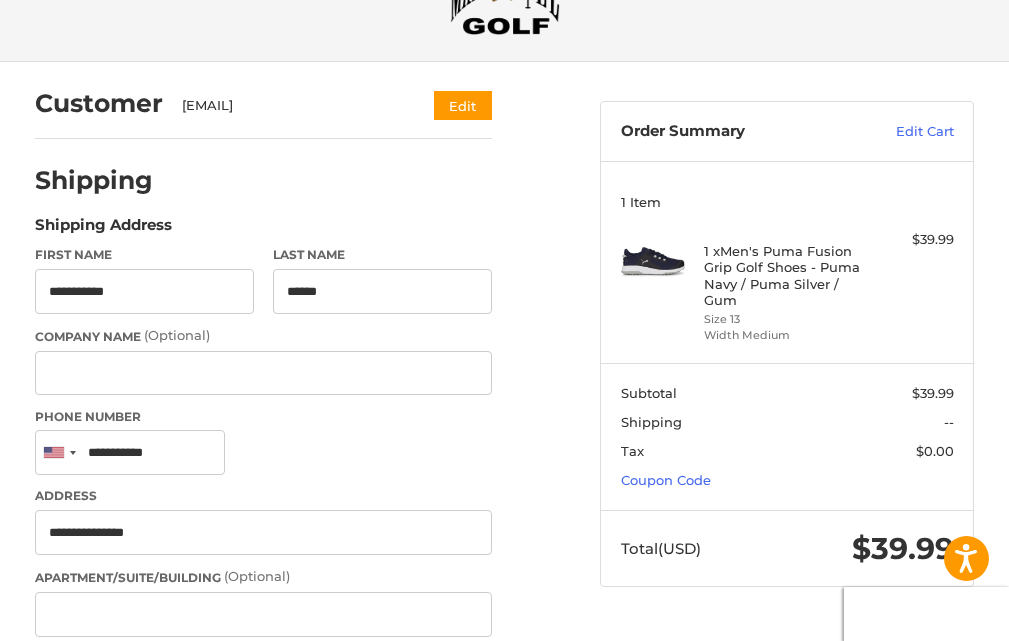 type on "**********" 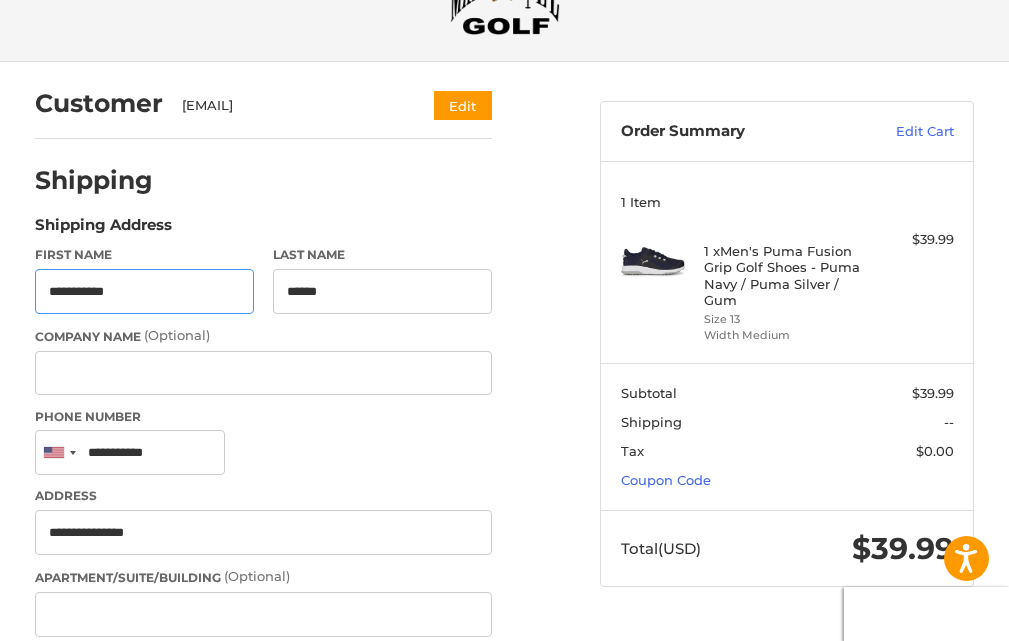type on "**********" 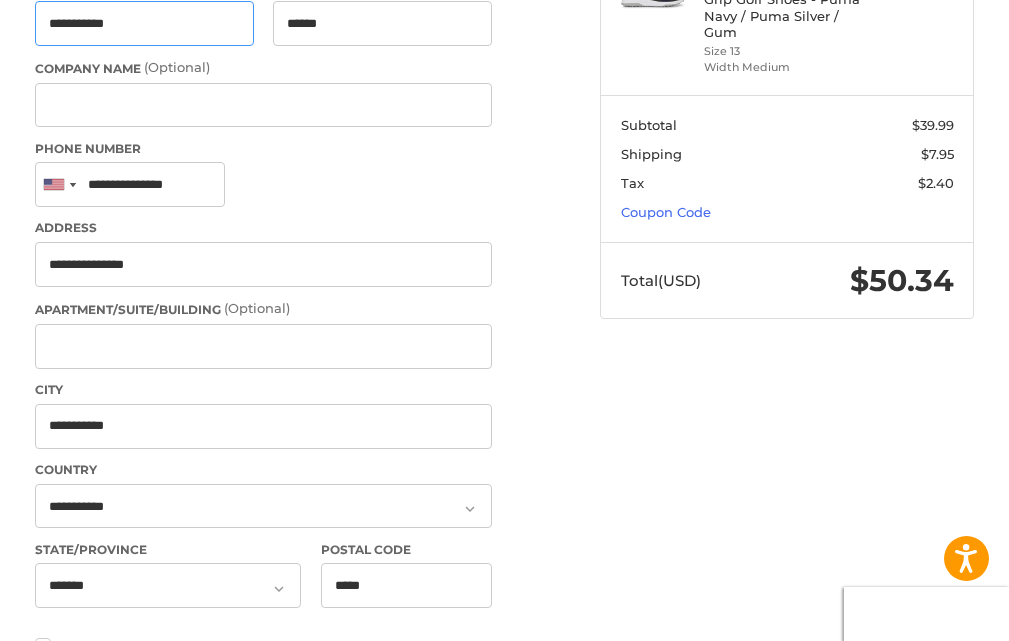 scroll, scrollTop: 369, scrollLeft: 0, axis: vertical 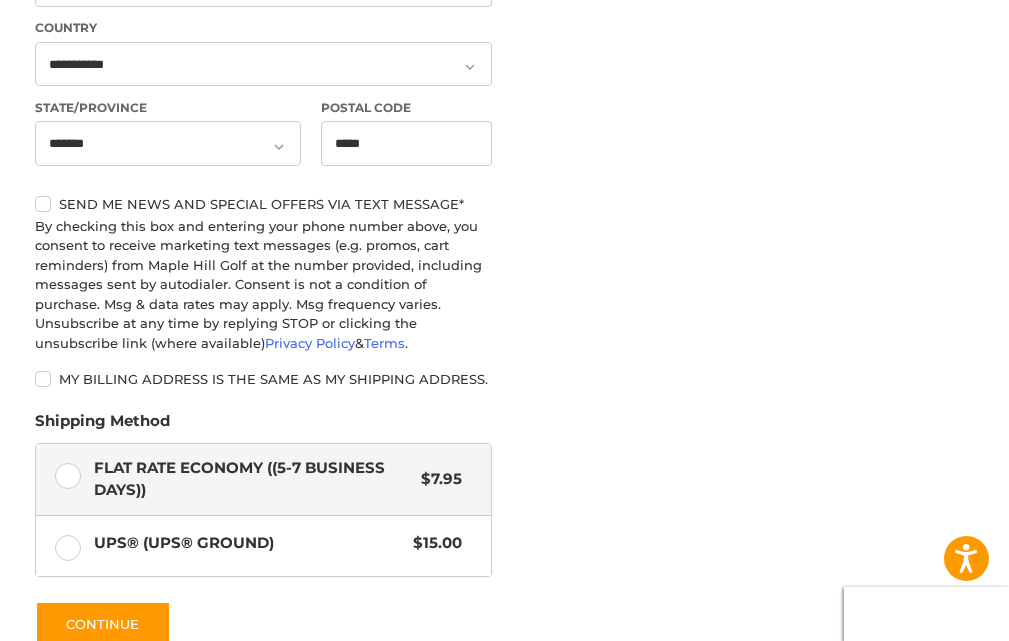 click on "My billing address is the same as my shipping address." at bounding box center (264, 379) 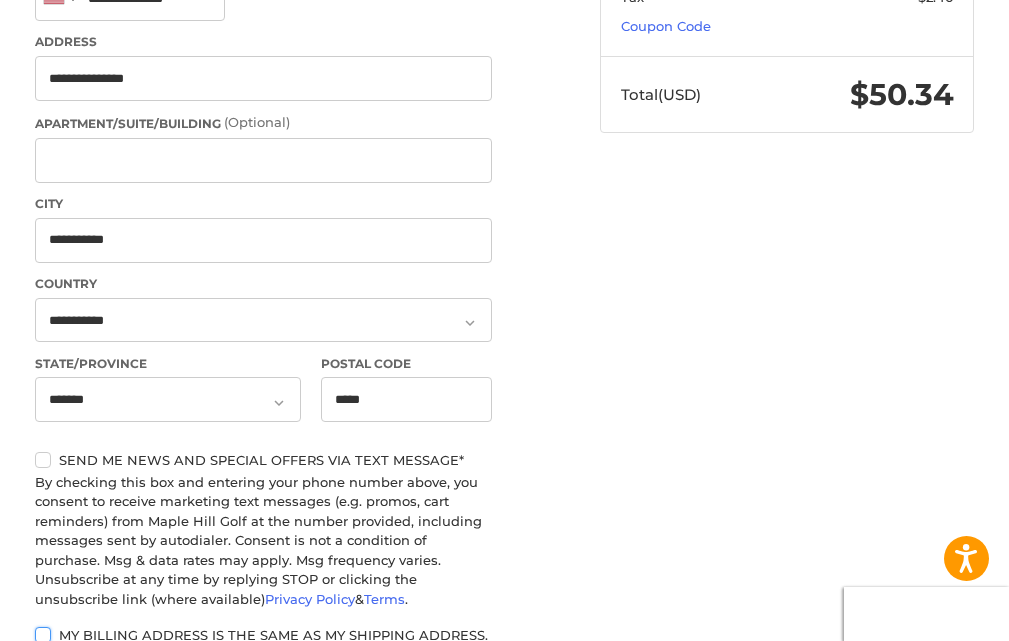 scroll, scrollTop: 543, scrollLeft: 0, axis: vertical 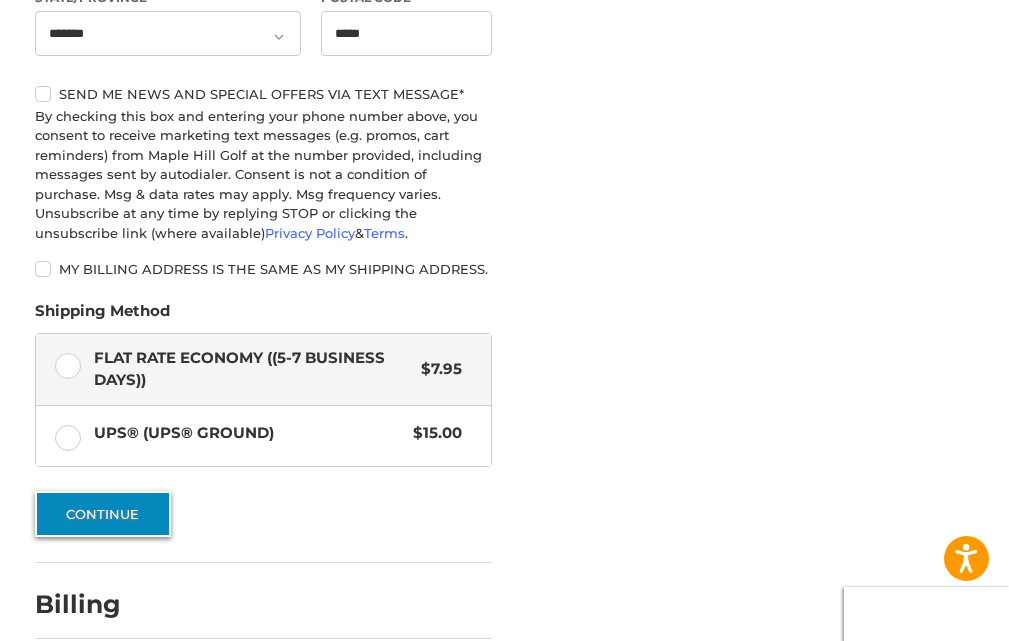 click on "Continue" at bounding box center (103, 514) 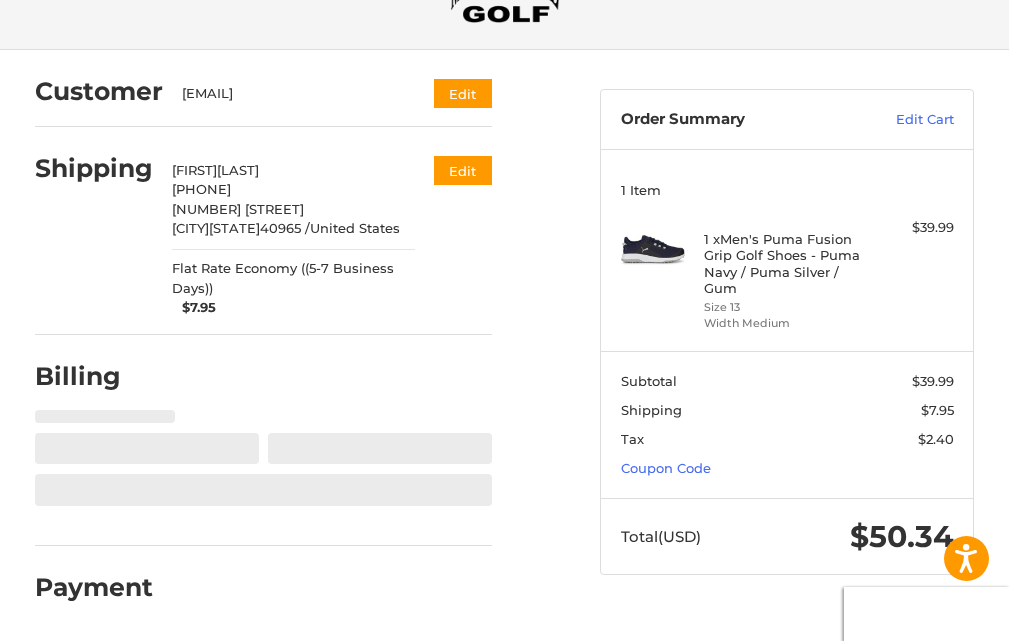 select on "**" 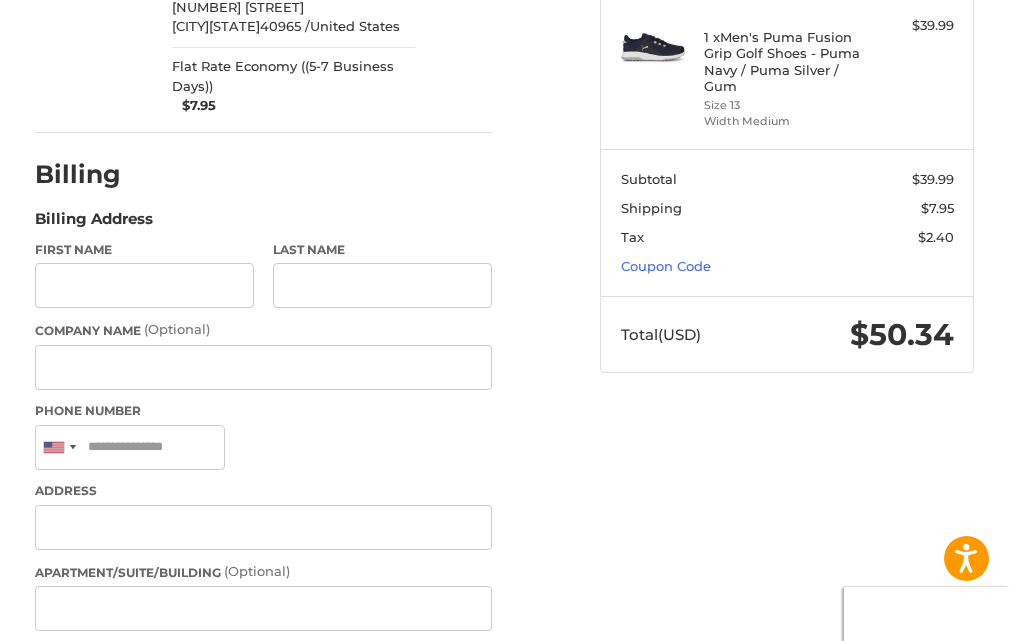 scroll, scrollTop: 336, scrollLeft: 0, axis: vertical 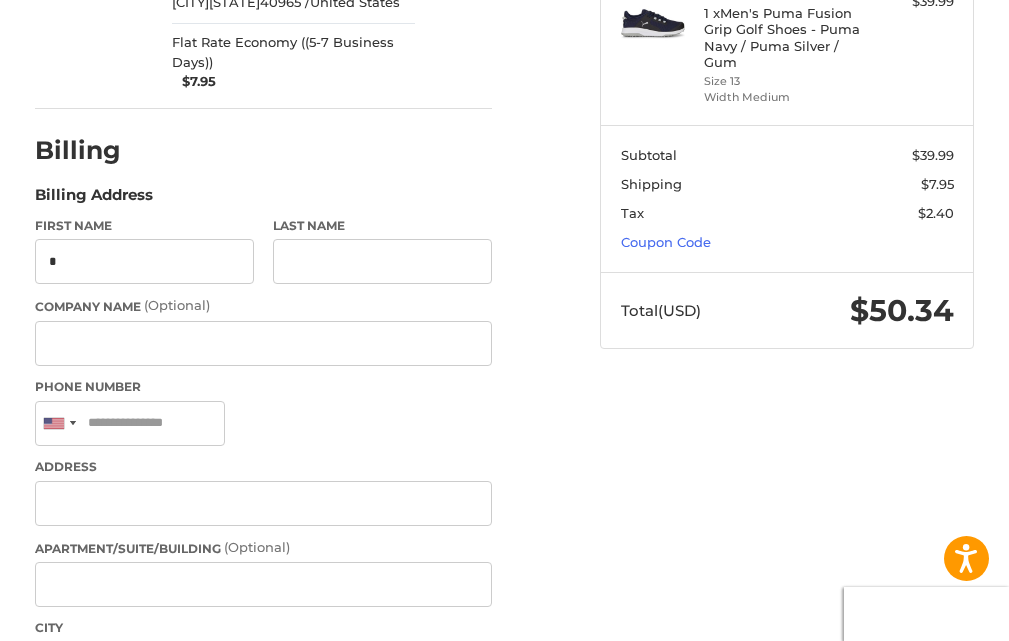 type on "**" 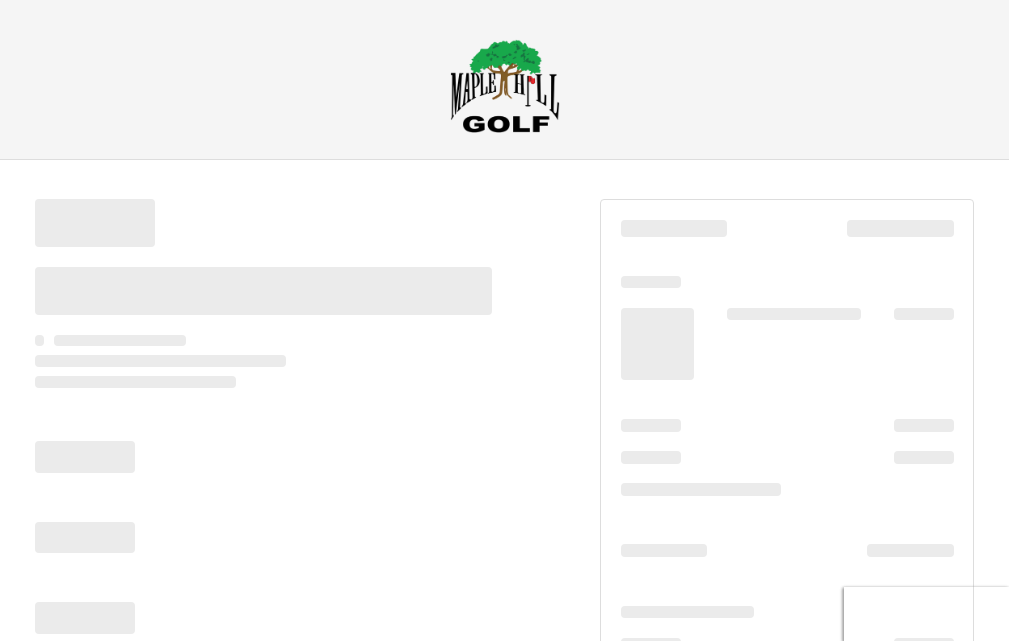 scroll, scrollTop: 0, scrollLeft: 0, axis: both 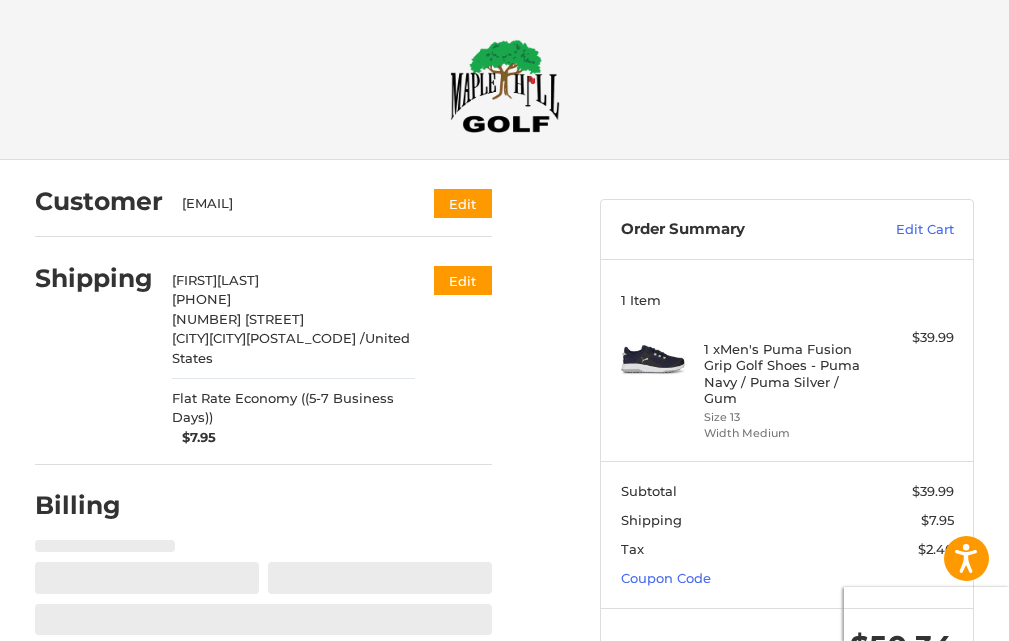 select on "**" 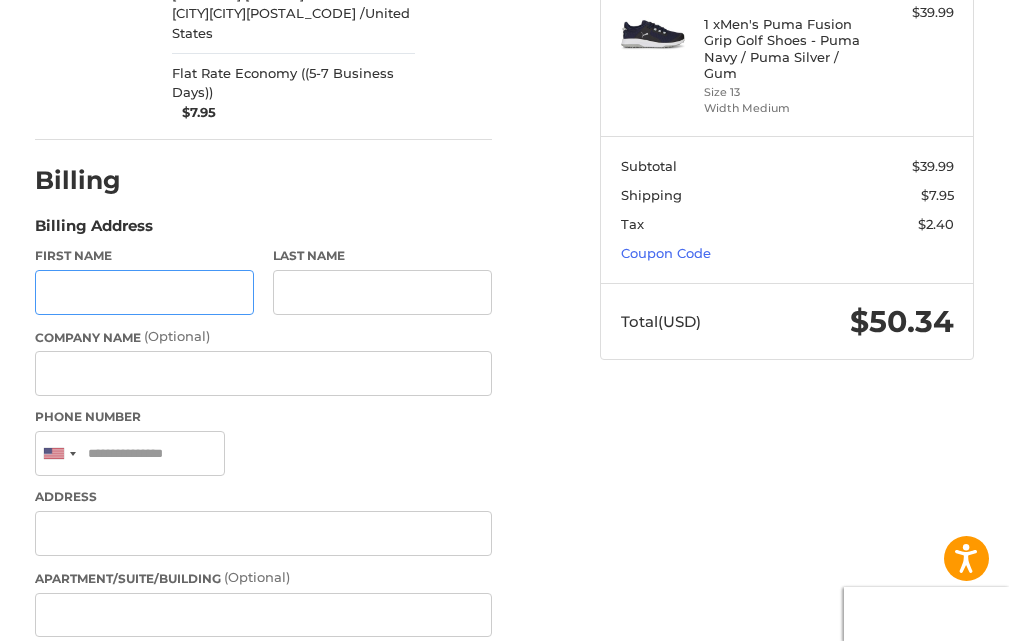 scroll, scrollTop: 336, scrollLeft: 0, axis: vertical 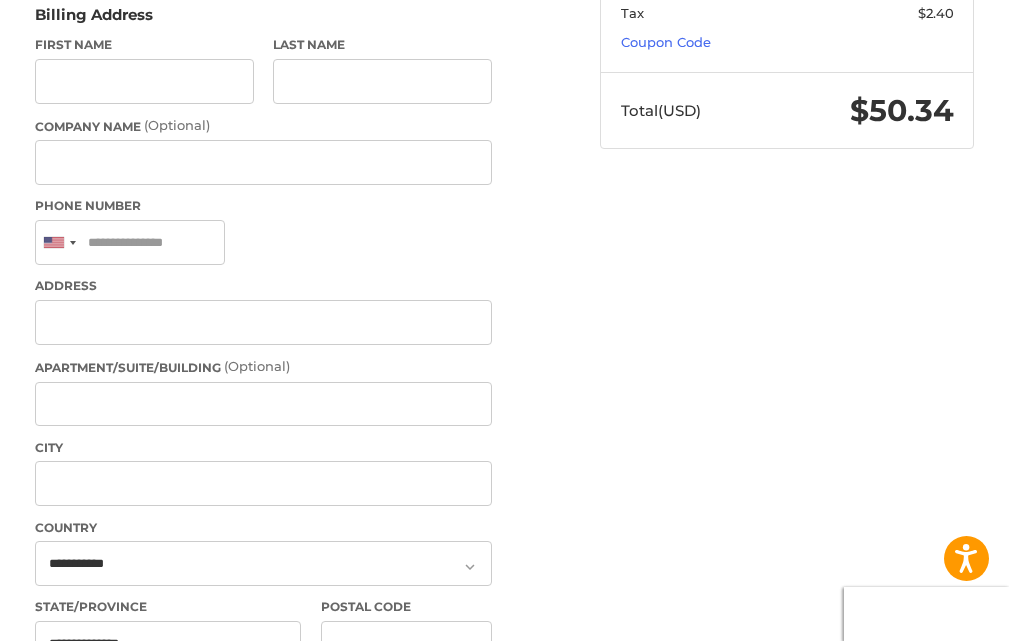 click on "[POSTAL_CODE] / United States Flat Rate Economy ((5-7 Business Days)) $7.95 Edit Billing Billing Address First Name Last Name Company Name (Optional) Phone Number United States +1 Afghanistan (‫افغانستان‬‎) +93 Albania (Shqipëri) +355 Algeria (‫الجزائر‬‎) +213 American Samoa +1 Andorra +376 Angola +244 Anguilla +1 Antigua and Barbuda +1 Argentina +54 Armenia (Հայաստան) +374 Aruba +297 Ascension Island +247 Australia +61 Austria (Österreich) +43 Azerbaijan (Azərbaycan) +994 Bahamas +1 Bahrain (‫البحرين‬‎) +973 Bangladesh (বাংলাদেশ) +880 Barbados +1 Belarus (Беларусь) +375 Belgium (België) +32 Belize +501 Benin (Bénin) +229 Bermuda +1 Bhutan (འབྲུག) +975 Bolivia +591 Bosnia and Herzegovina (Босна и Херцеговина) +387 Botswana +267 Brazil (Brasil) +55 British Indian Ocean Territory +246 +1" at bounding box center [504, 246] 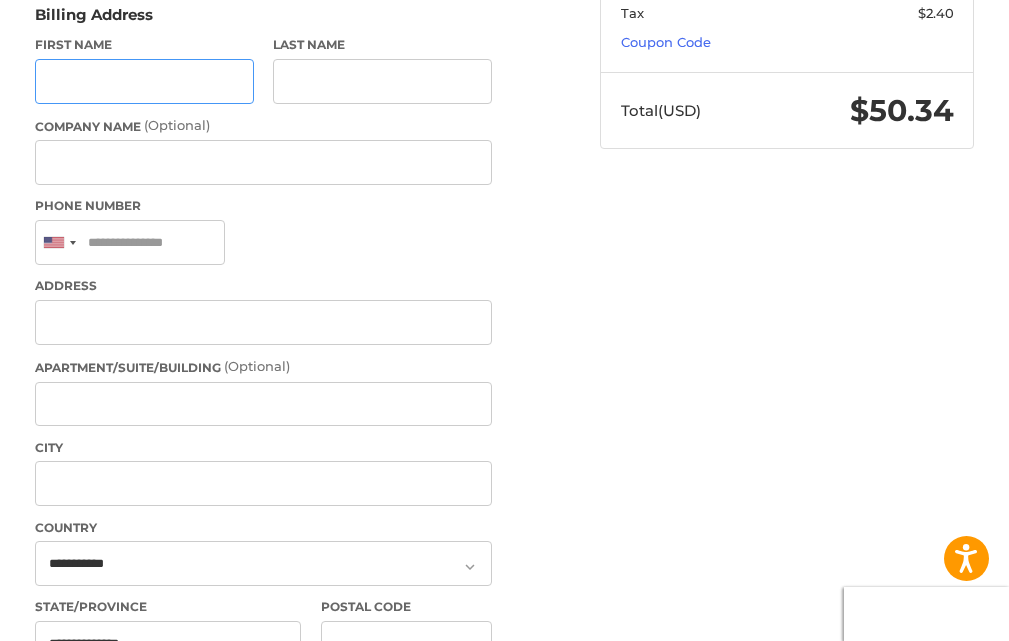 click on "First Name" at bounding box center [144, 81] 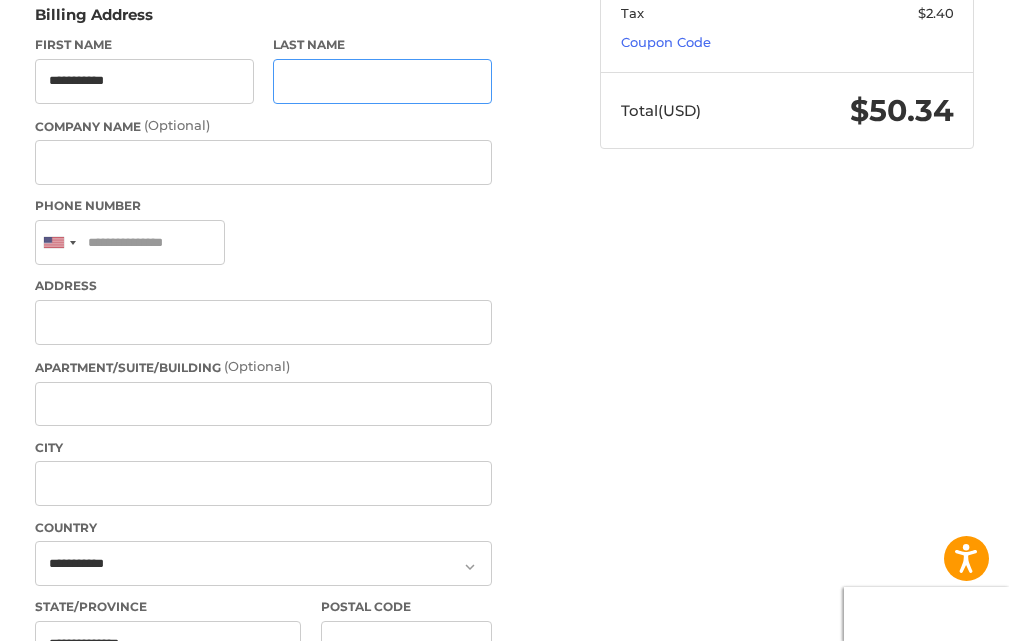 type on "******" 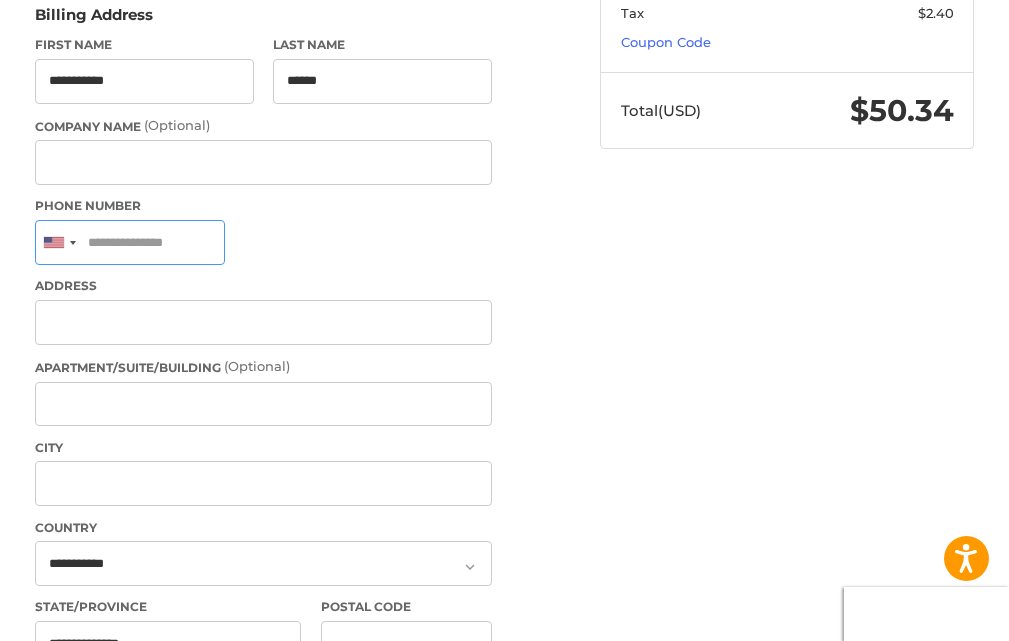 type on "**********" 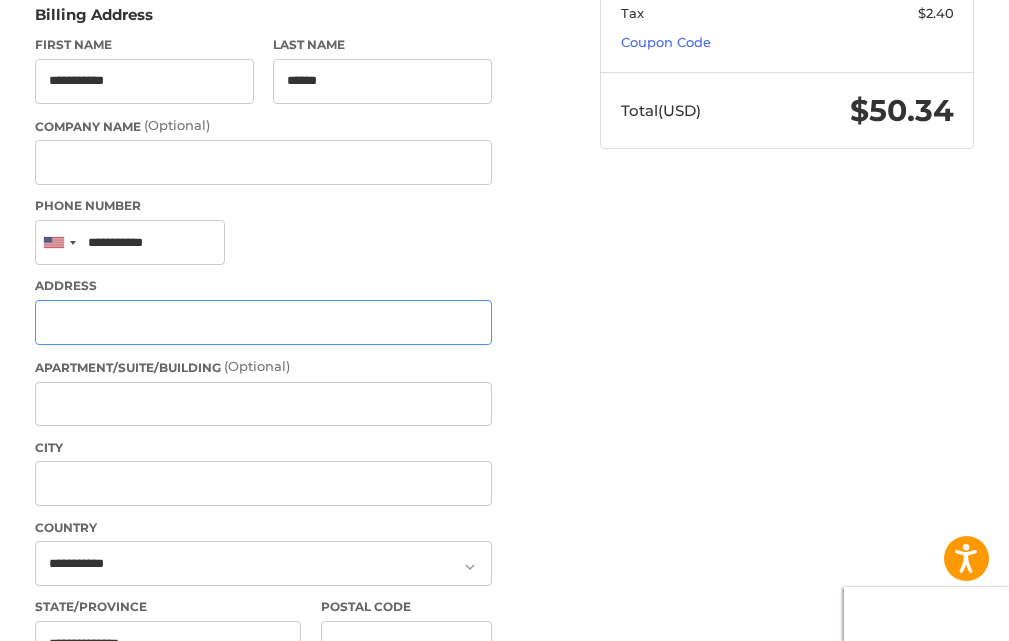 type on "**********" 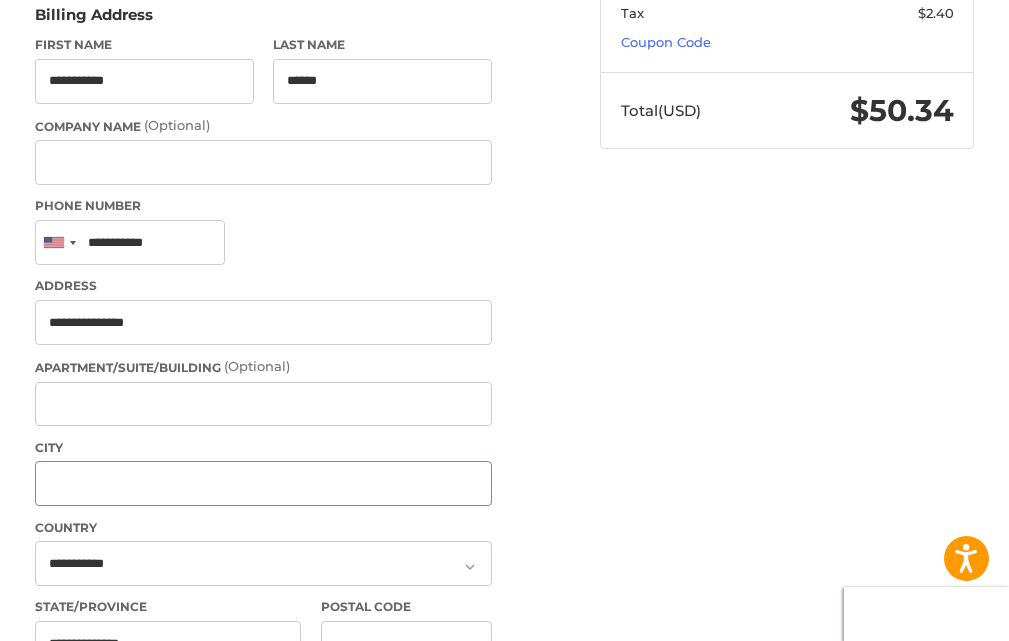 type on "**********" 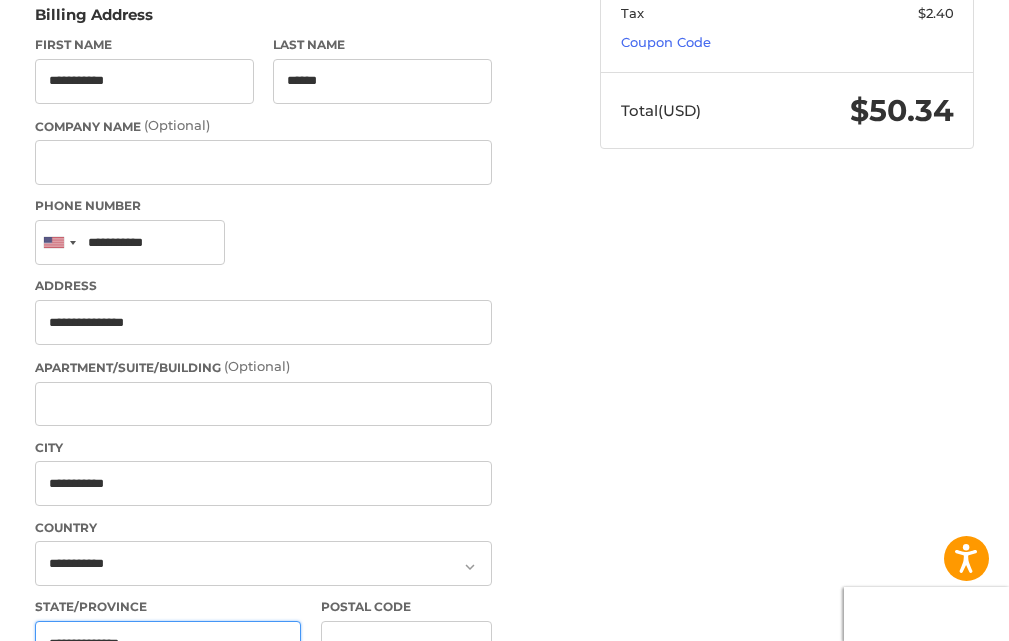 select on "**" 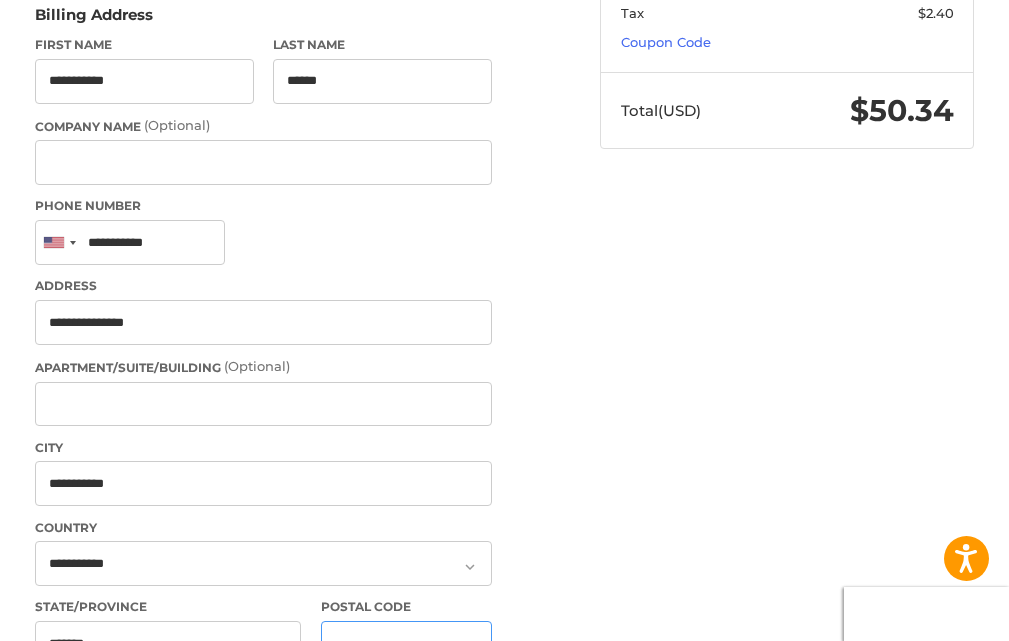 type on "*****" 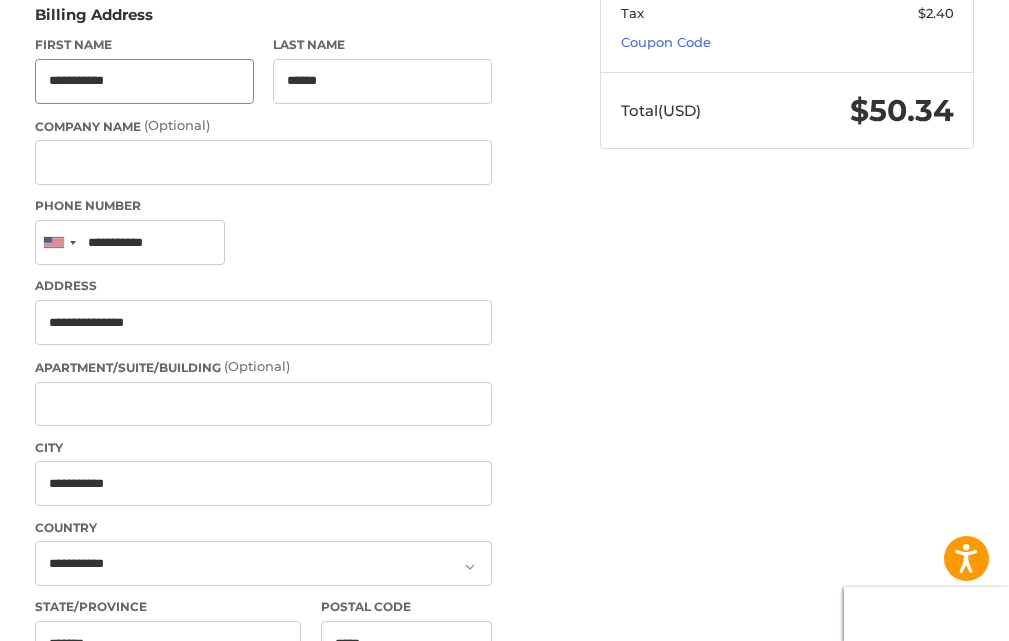 type on "**********" 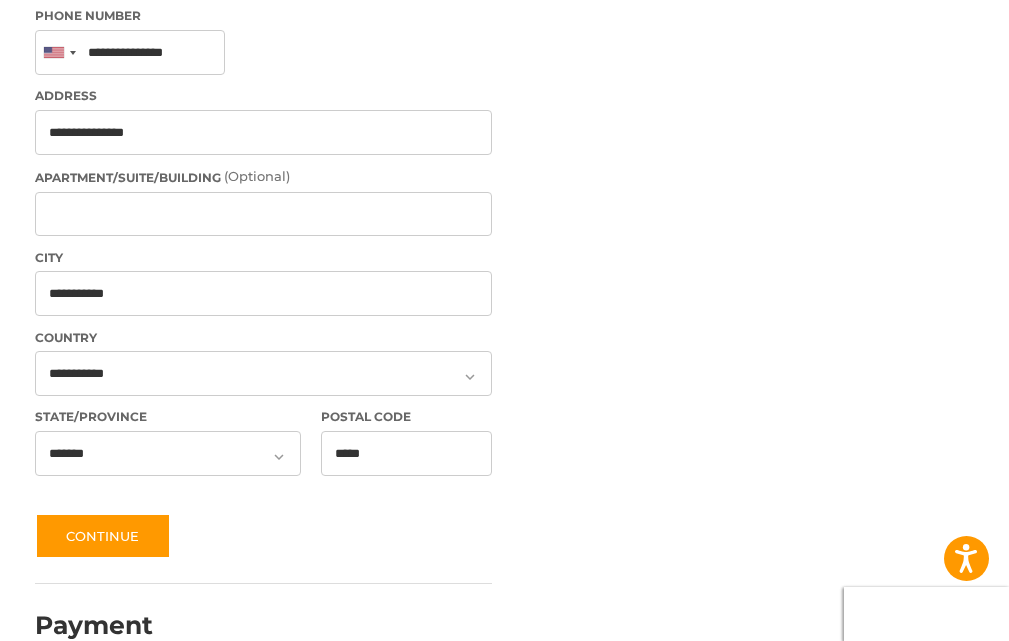 scroll, scrollTop: 764, scrollLeft: 0, axis: vertical 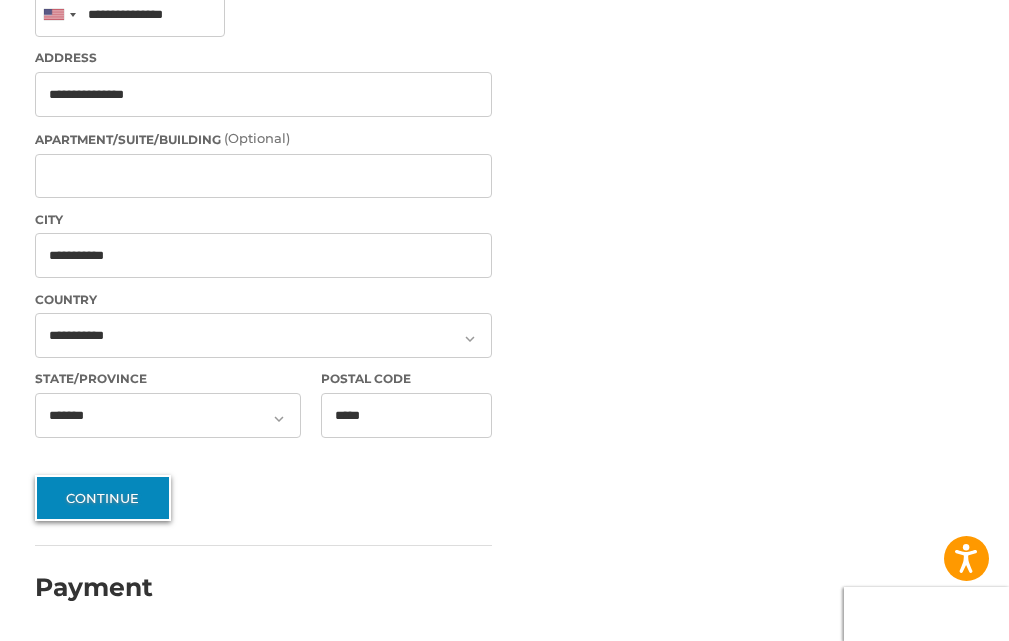 click on "Continue" at bounding box center [103, 498] 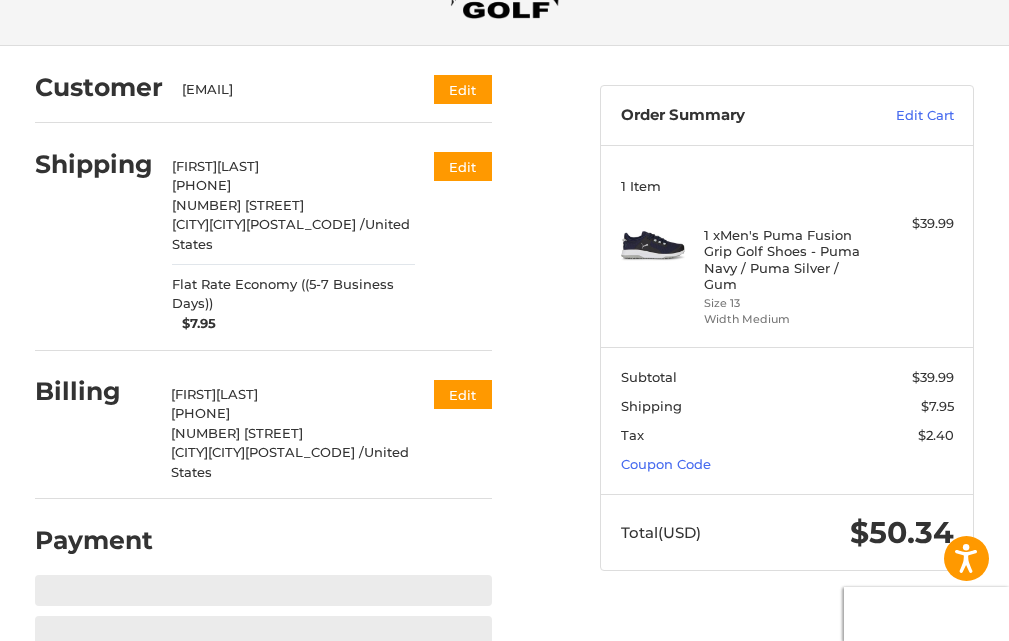 scroll, scrollTop: 192, scrollLeft: 0, axis: vertical 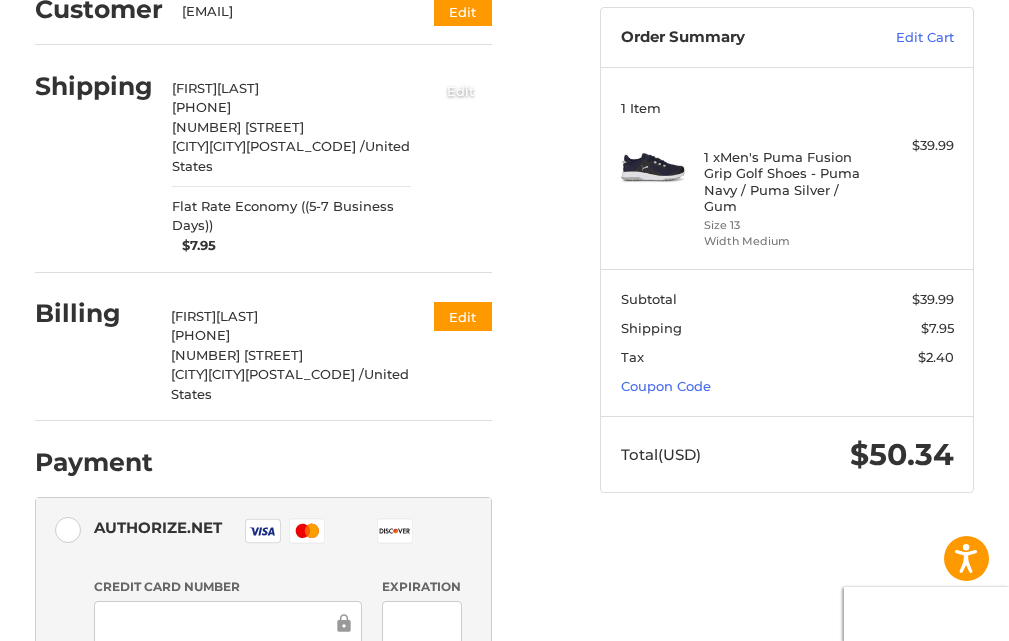 click on "Edit" at bounding box center (461, 90) 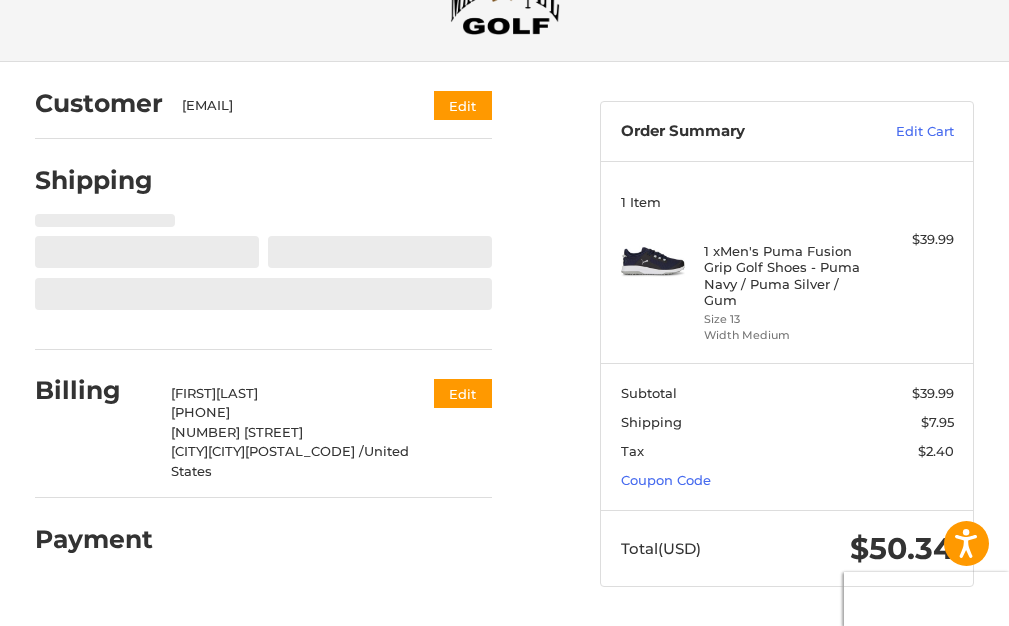 select on "**" 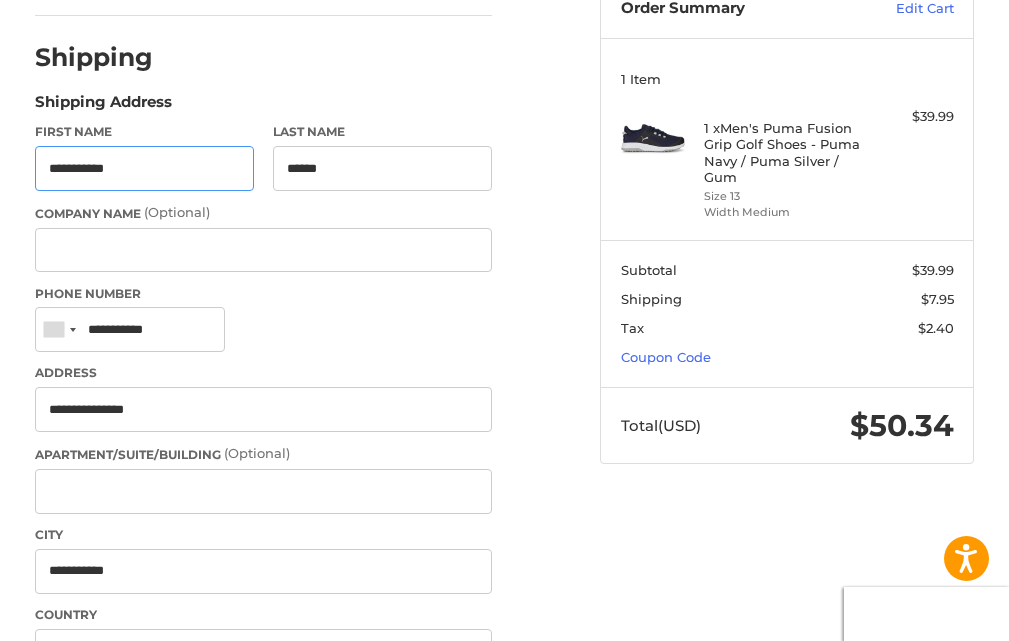 scroll, scrollTop: 237, scrollLeft: 0, axis: vertical 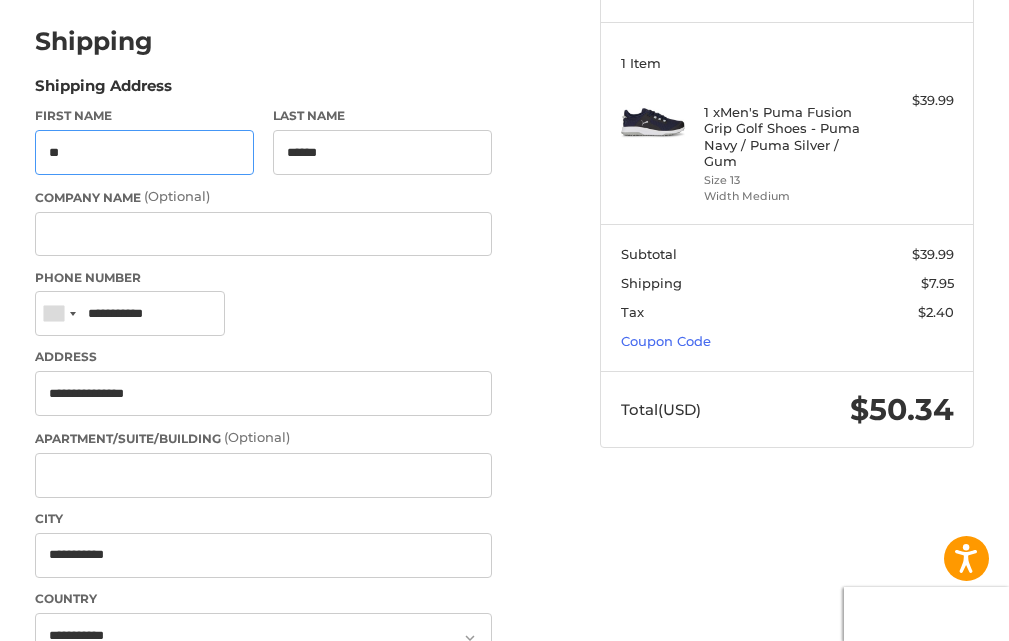 type on "*" 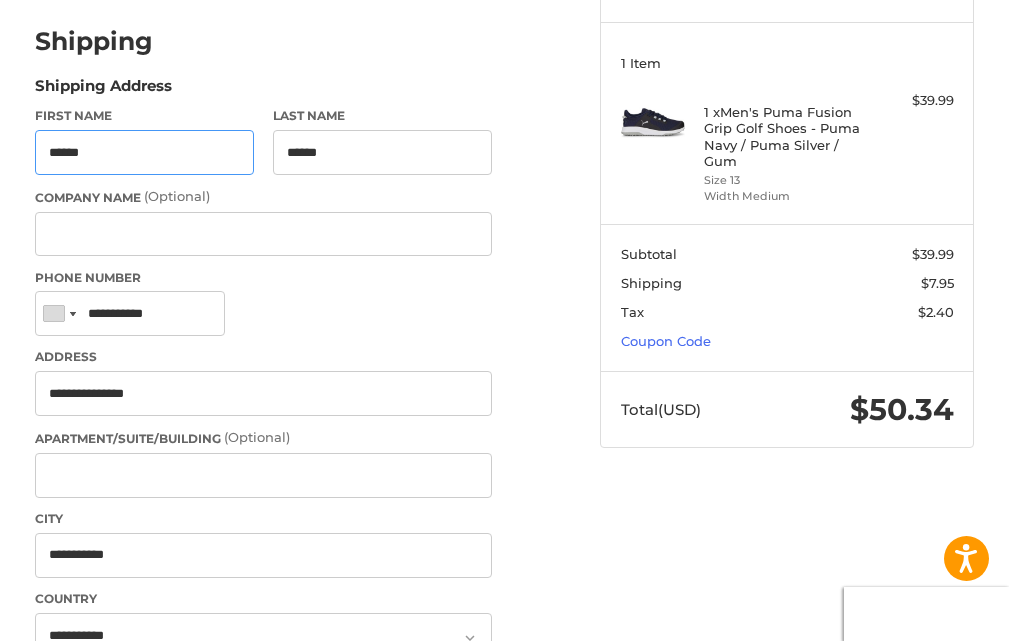 type on "******" 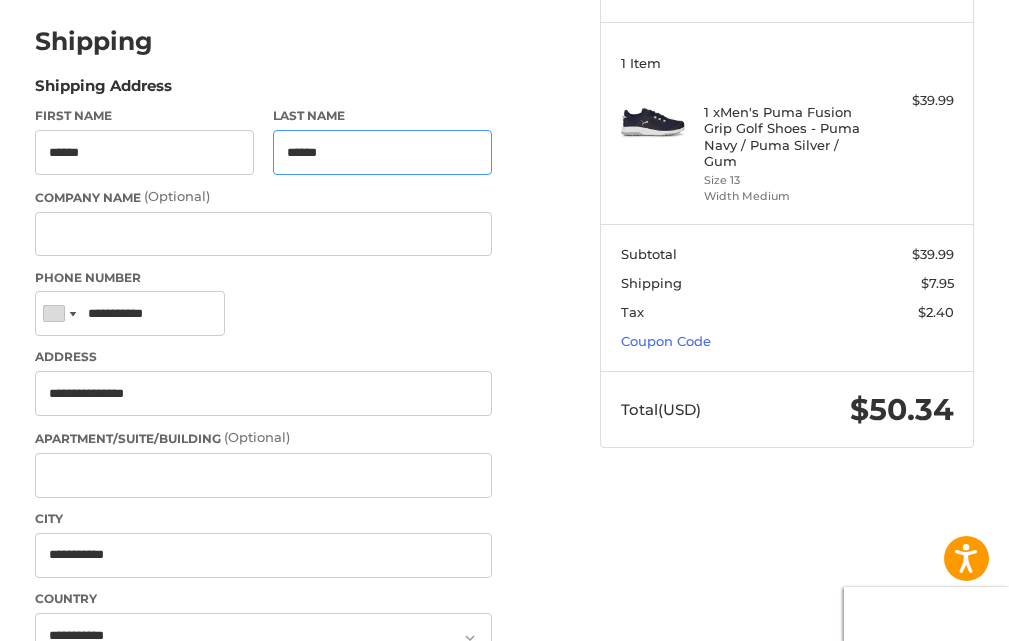 click on "******" at bounding box center [382, 152] 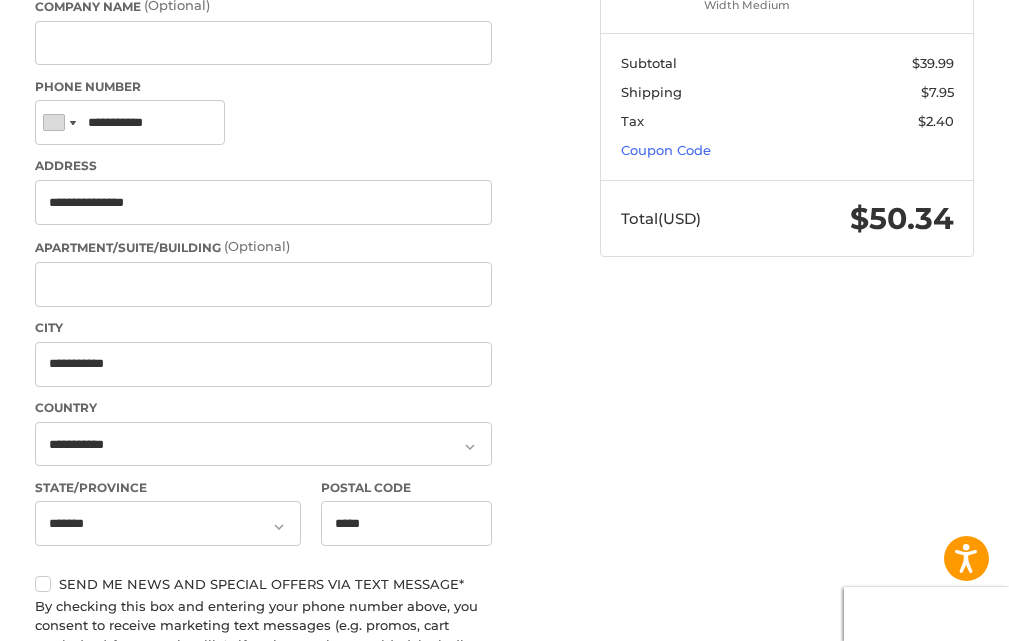 scroll, scrollTop: 422, scrollLeft: 0, axis: vertical 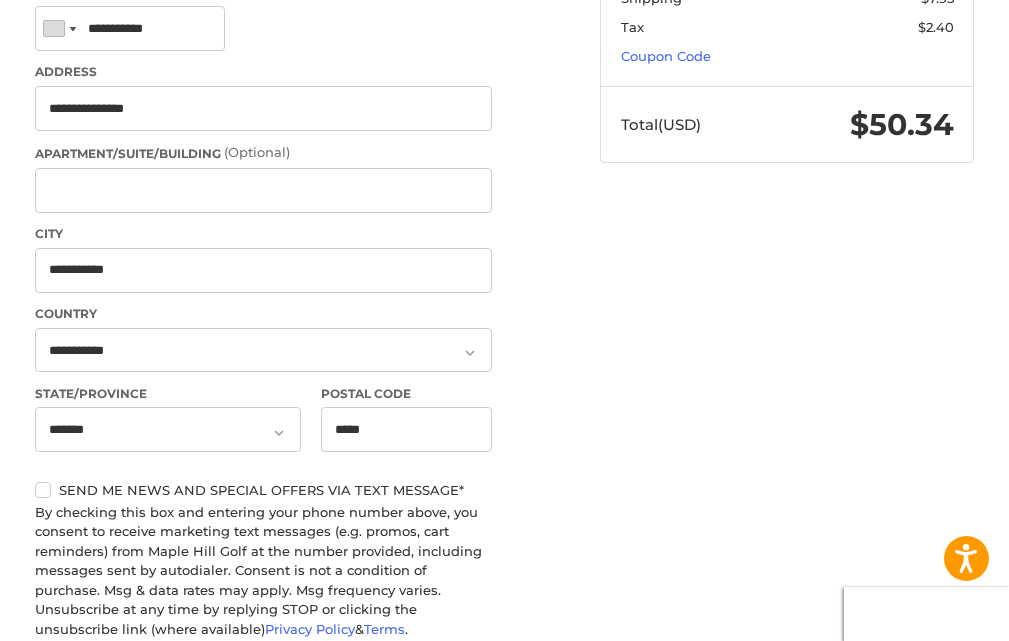 type on "********" 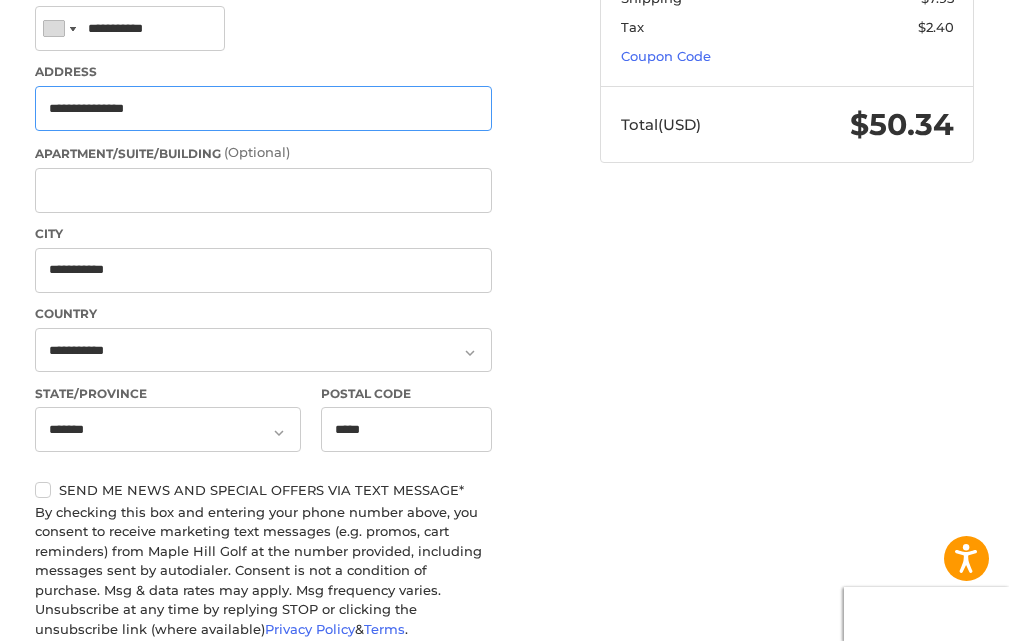 click on "**********" at bounding box center (264, 108) 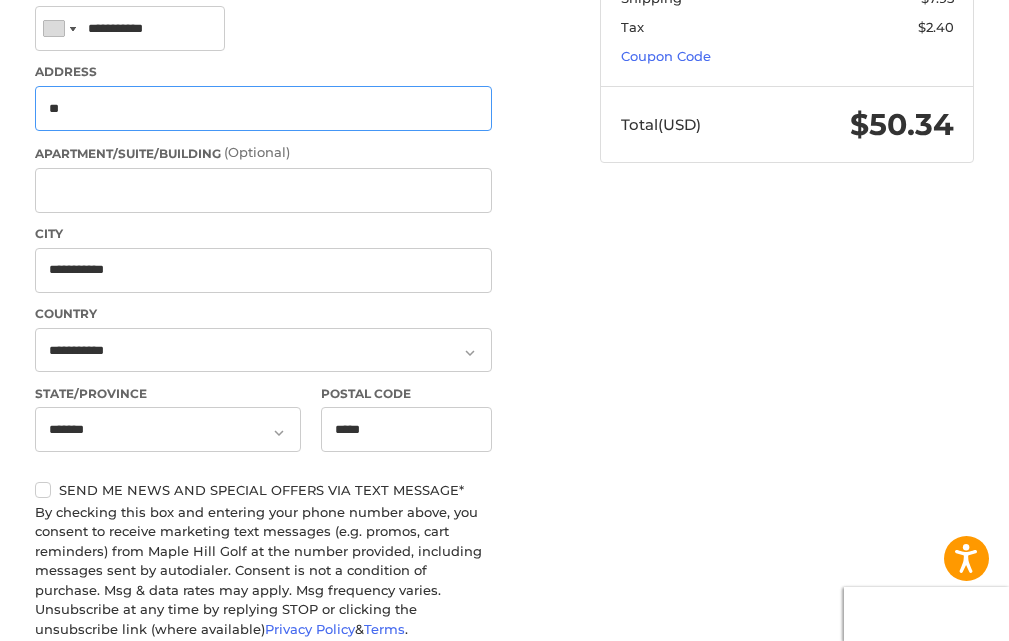 type on "*" 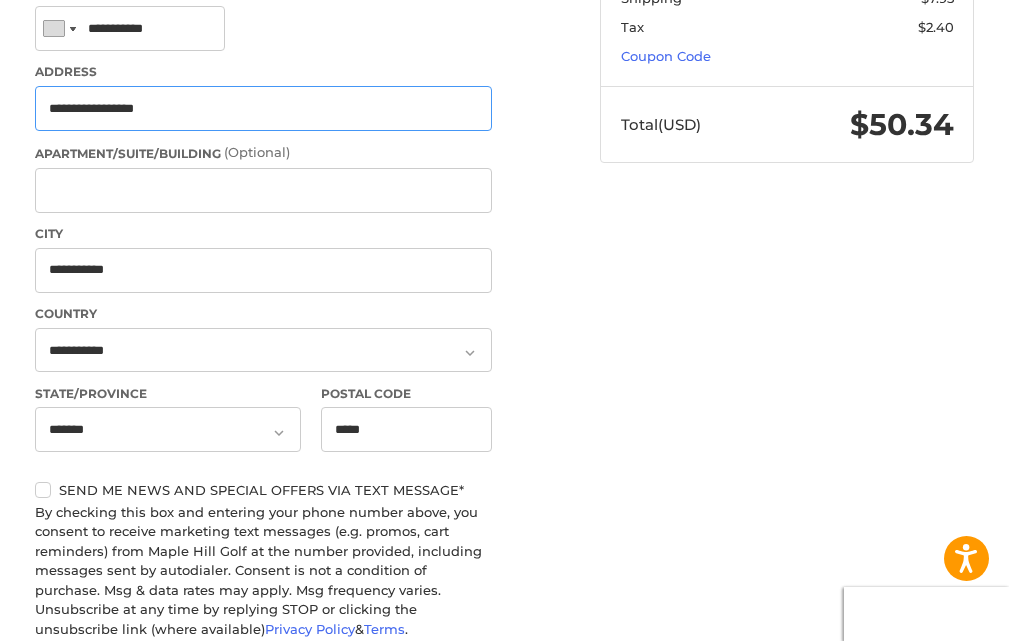 type on "**********" 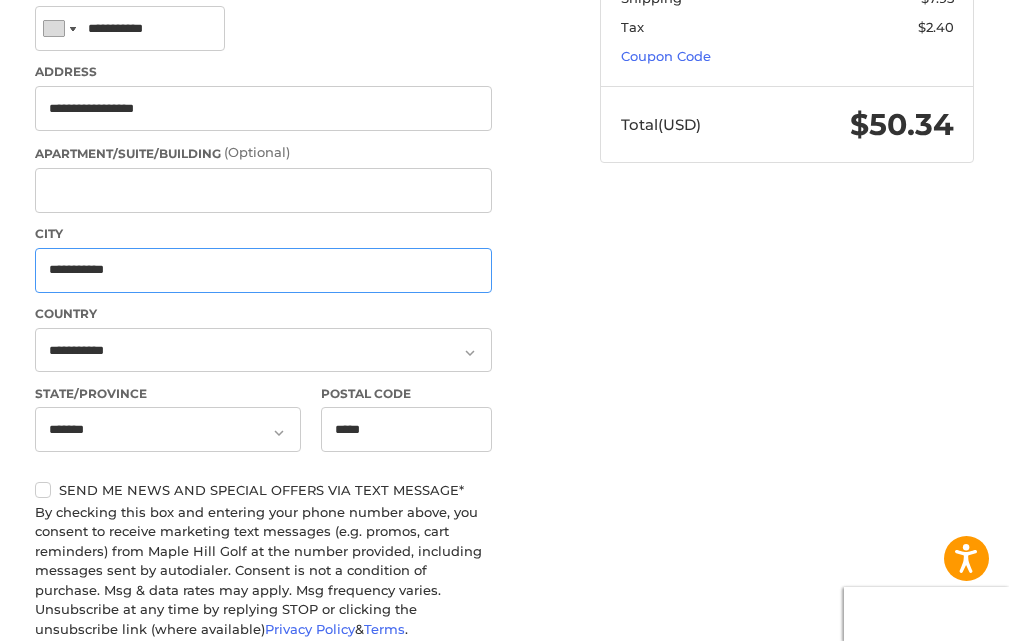 click on "**********" at bounding box center (264, 270) 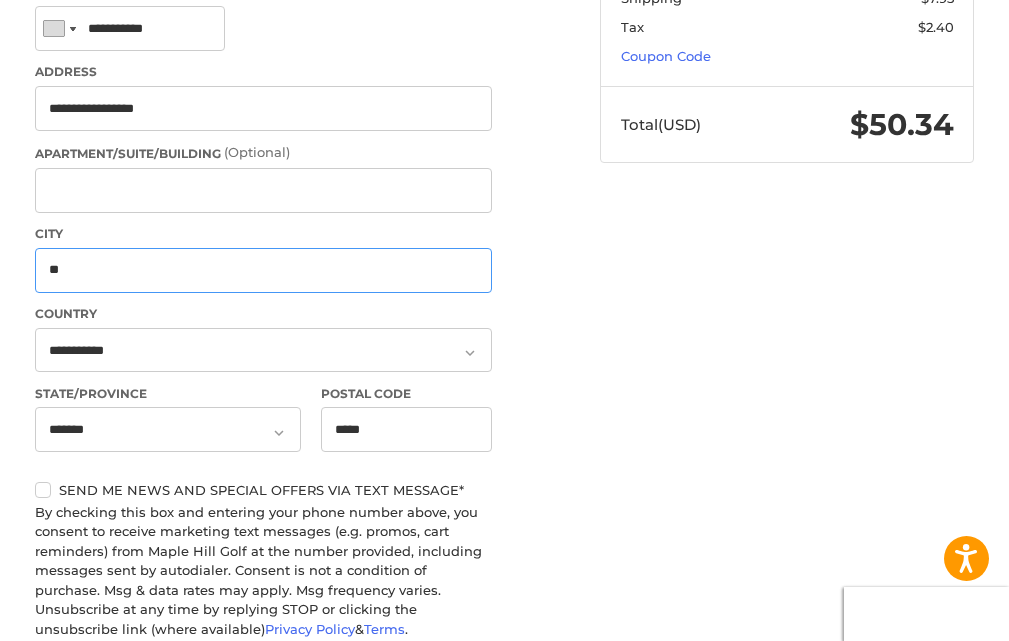type on "*" 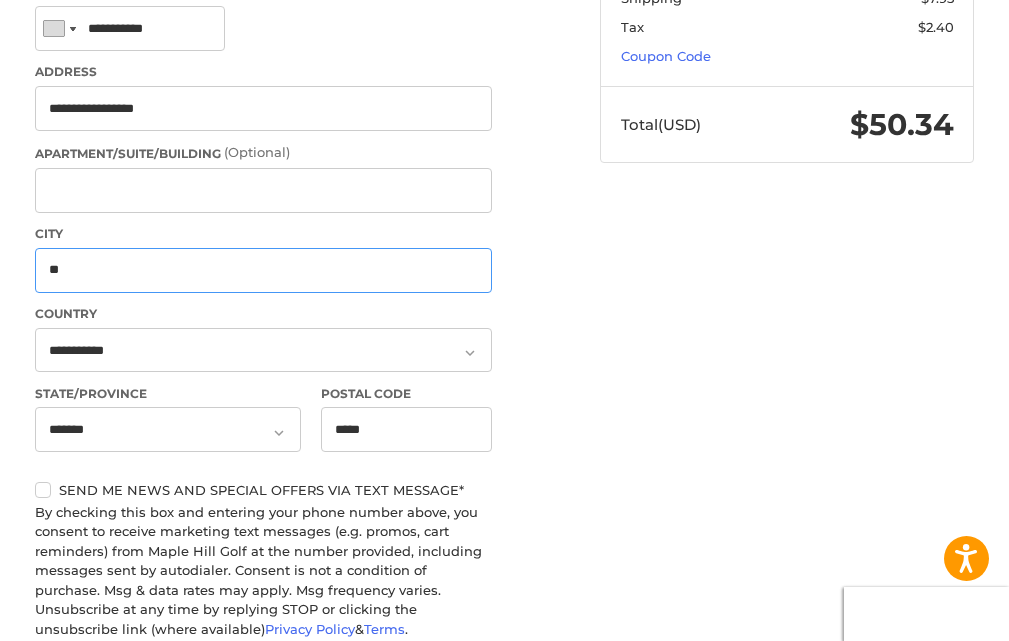 type on "*" 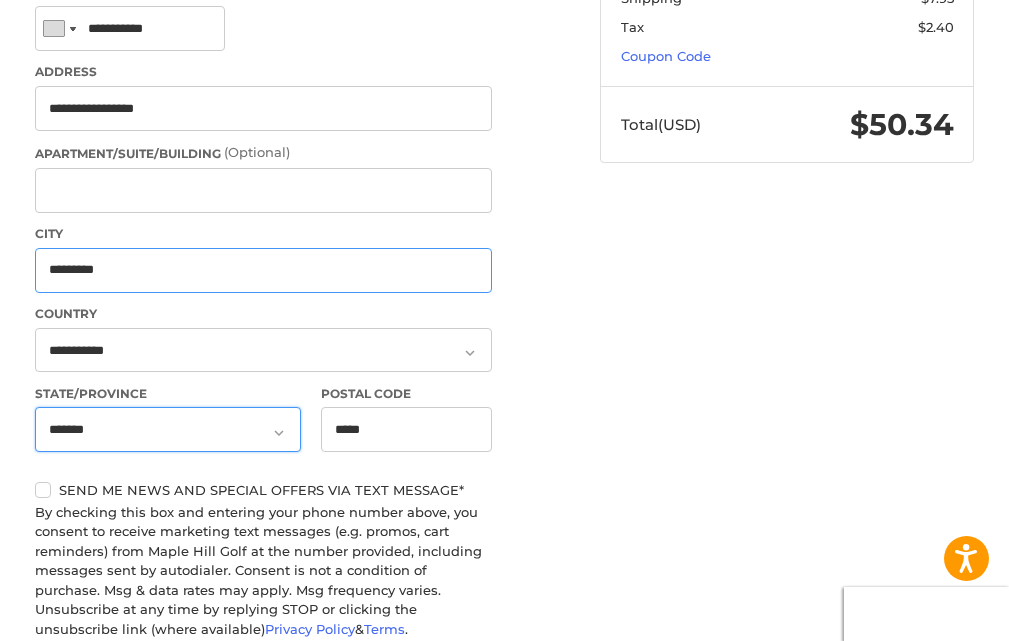 type on "*********" 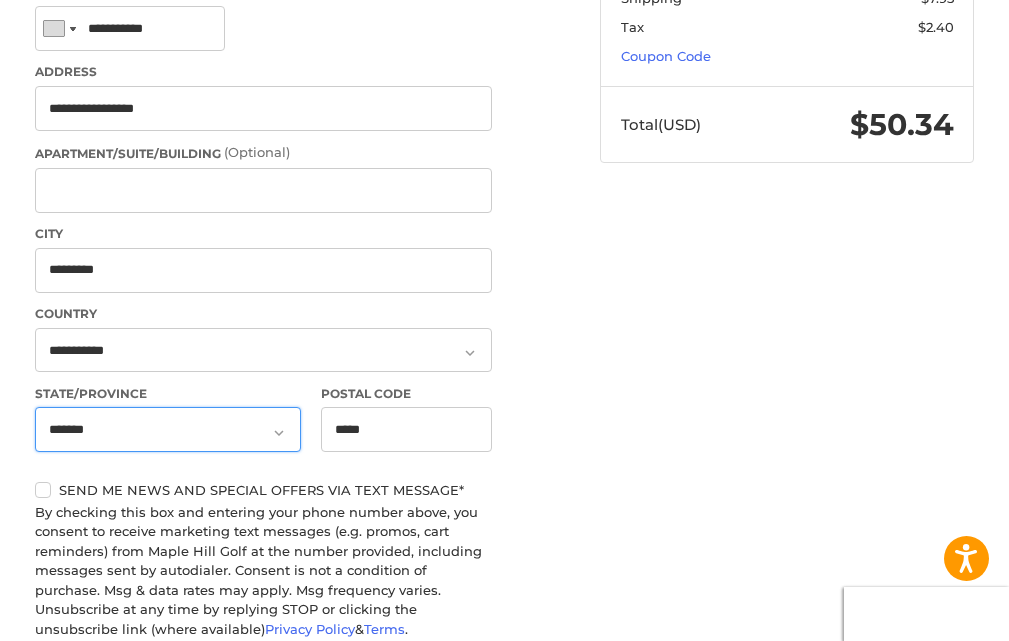 click on "**********" at bounding box center (168, 429) 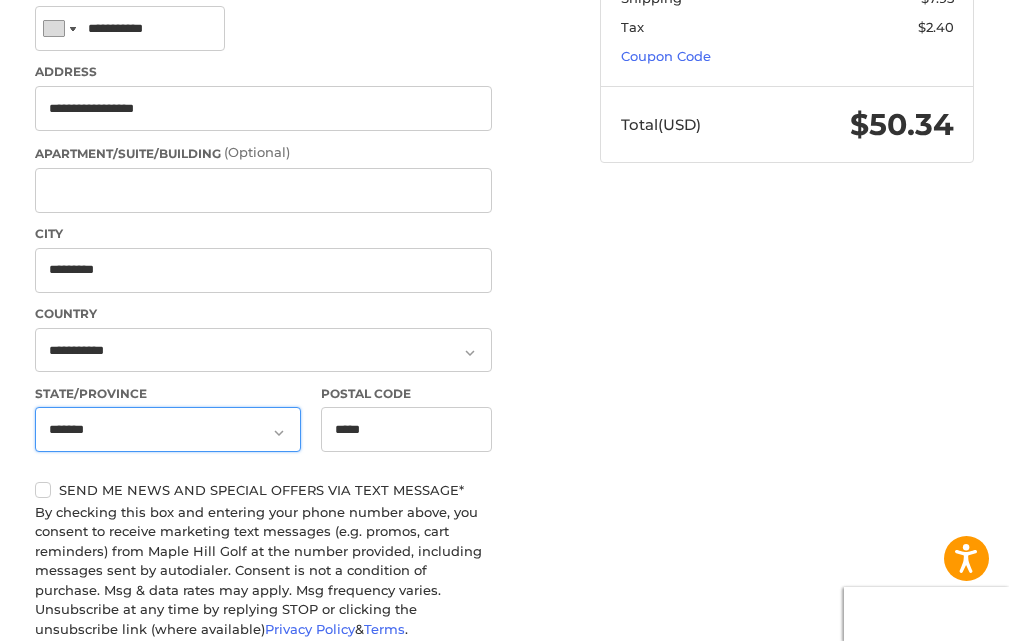 select on "**" 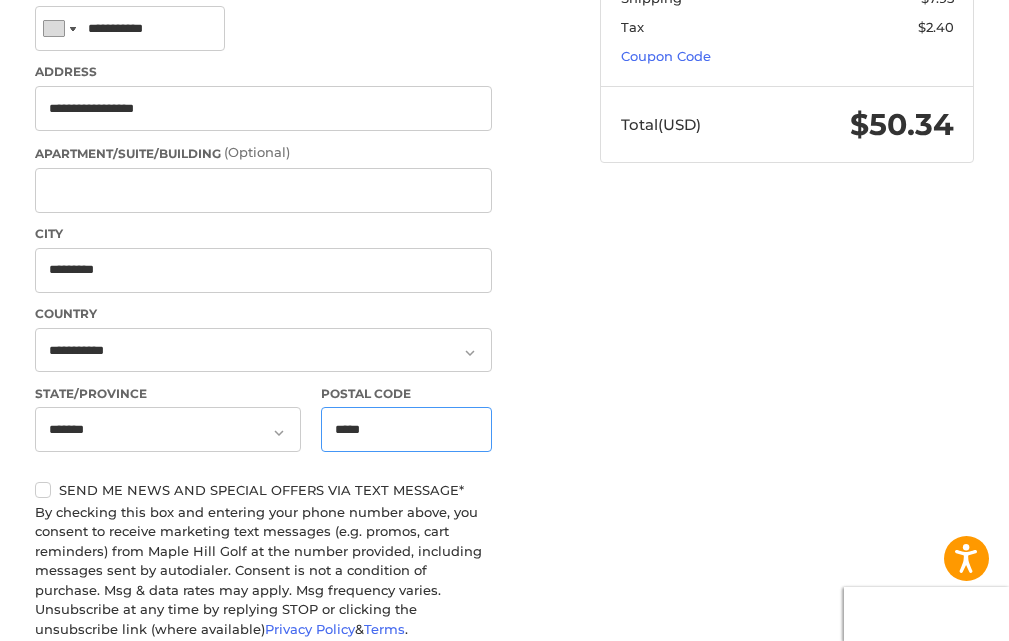click on "*****" at bounding box center (406, 429) 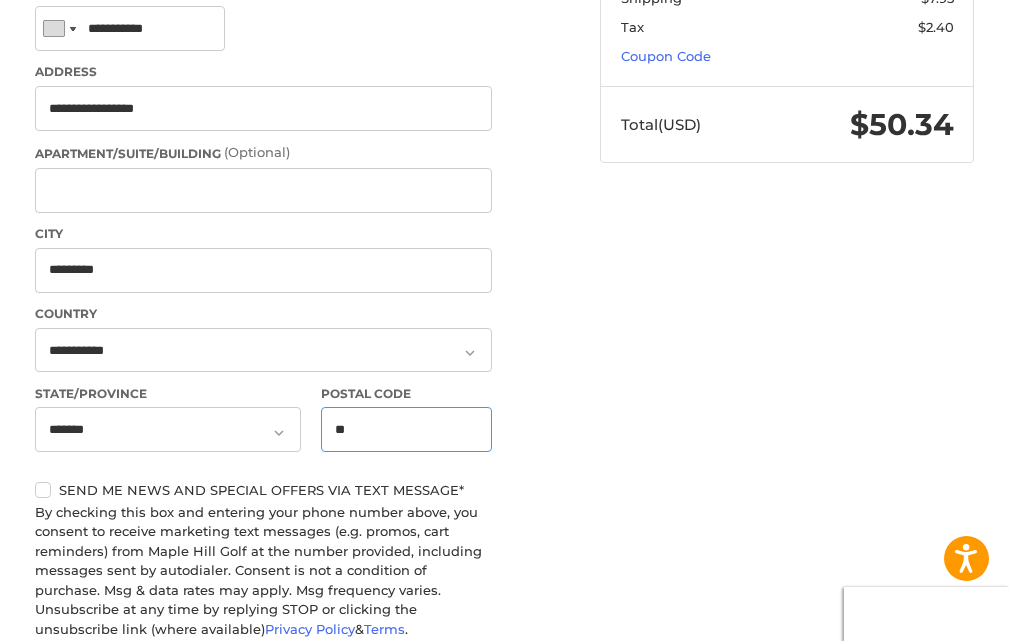 type on "*" 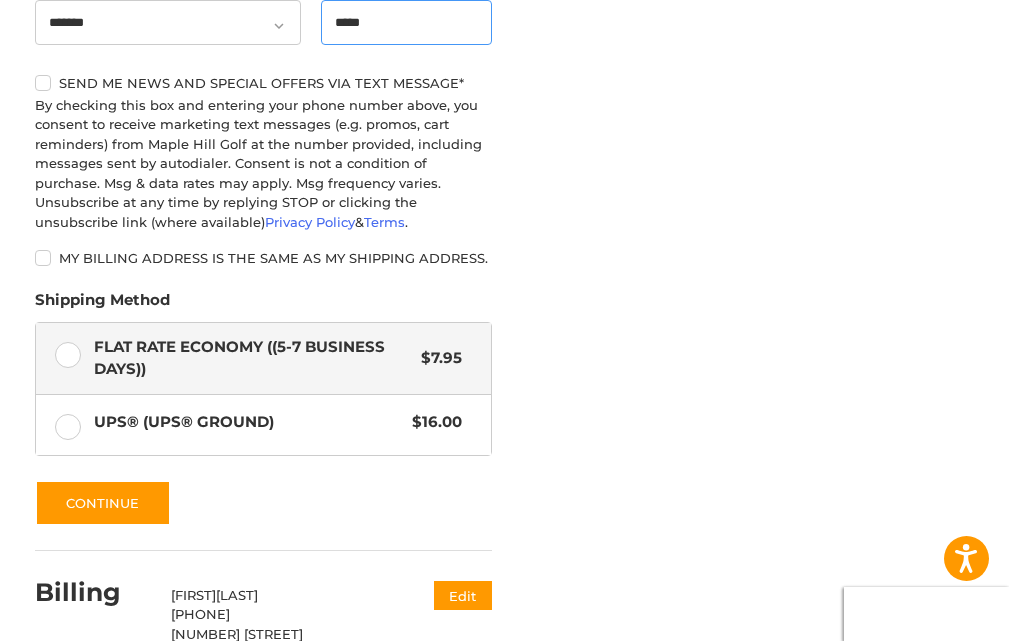 scroll, scrollTop: 954, scrollLeft: 0, axis: vertical 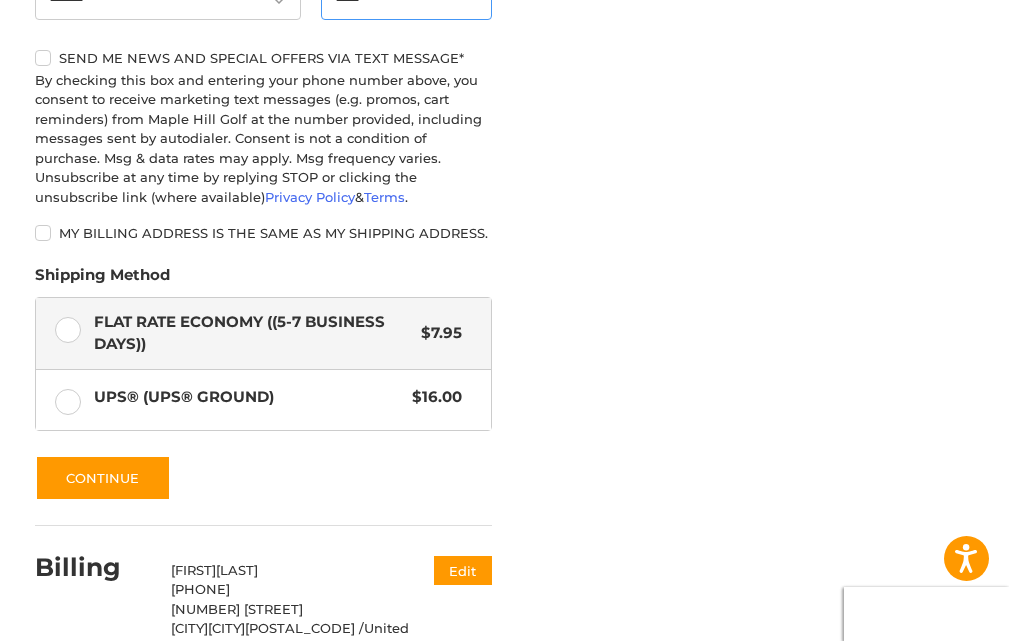type on "*****" 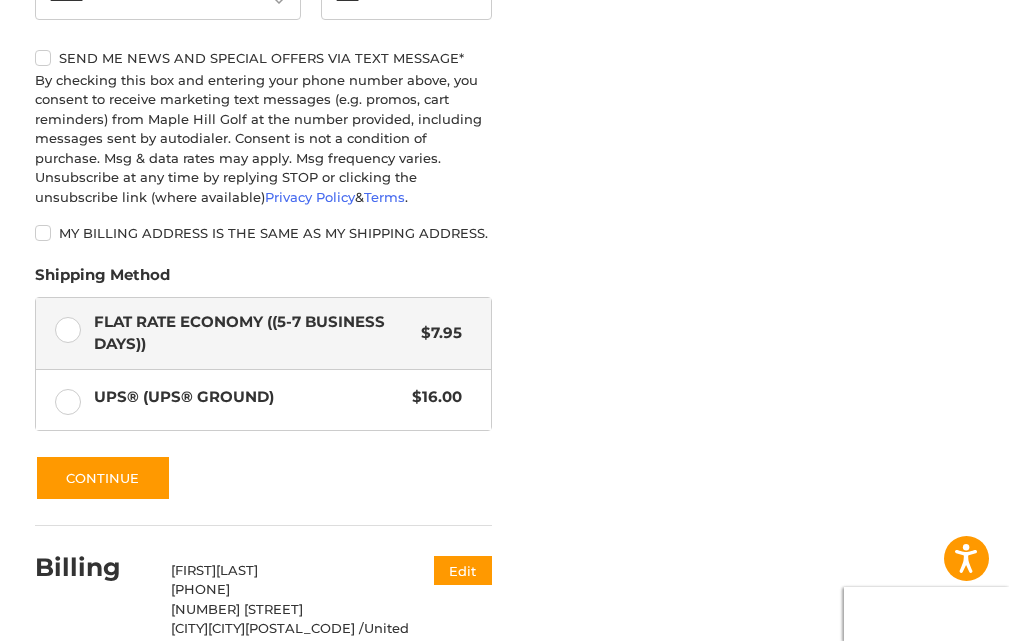 click on "Flat Rate Economy ((5-7 Business Days)) $7.95" at bounding box center (264, 333) 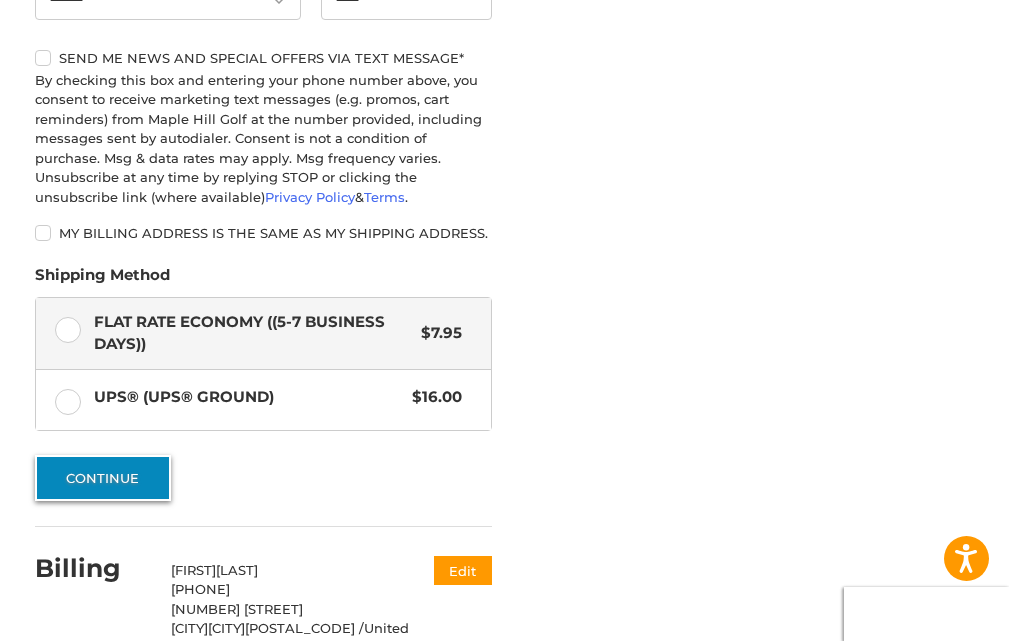 click on "Continue" at bounding box center [103, 478] 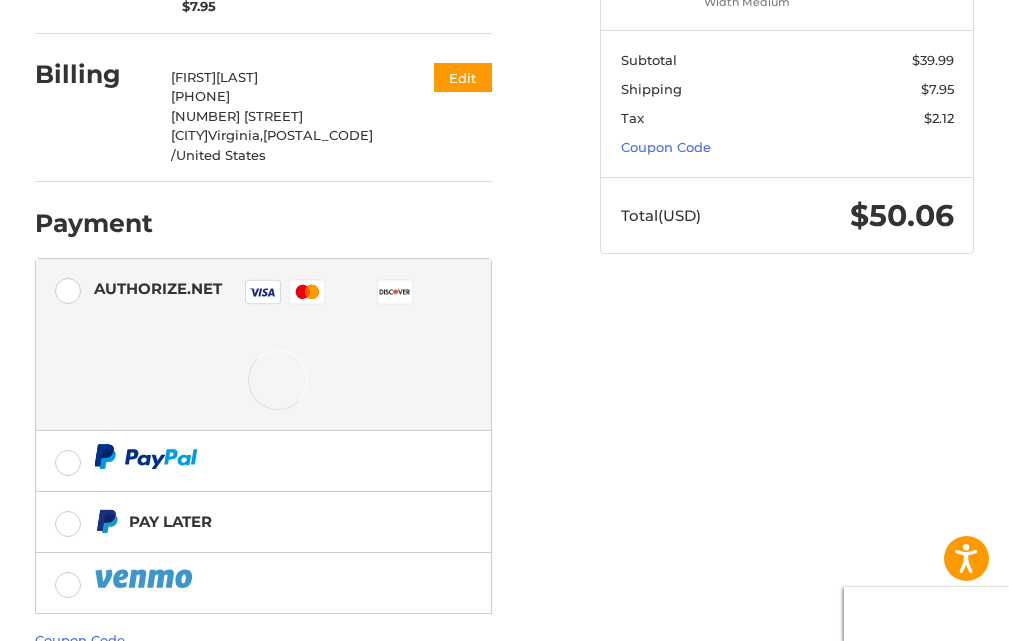 scroll, scrollTop: 485, scrollLeft: 0, axis: vertical 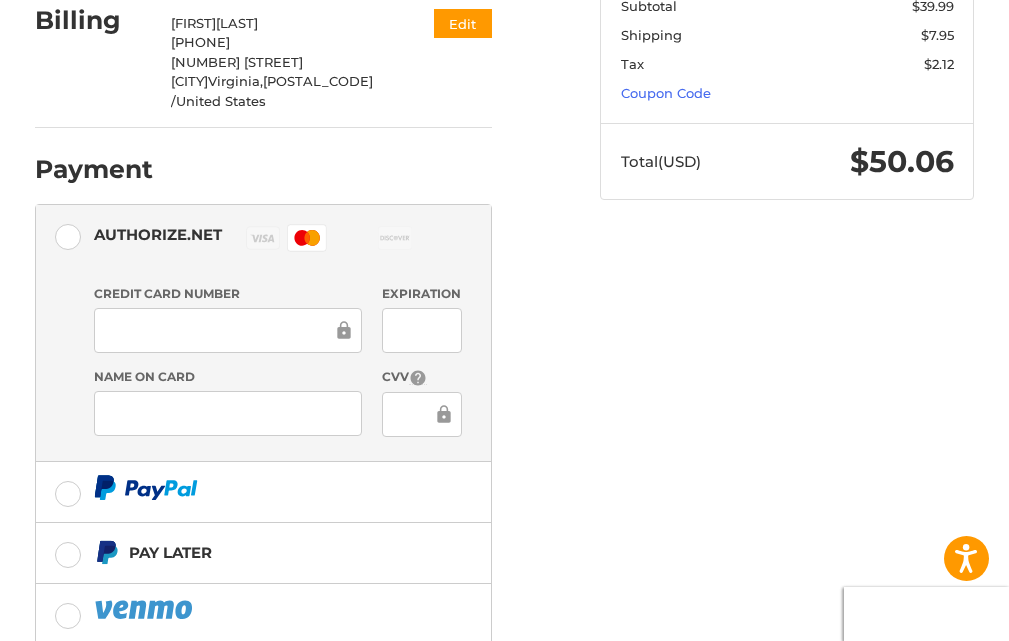 click on "Name on Card" at bounding box center (228, 403) 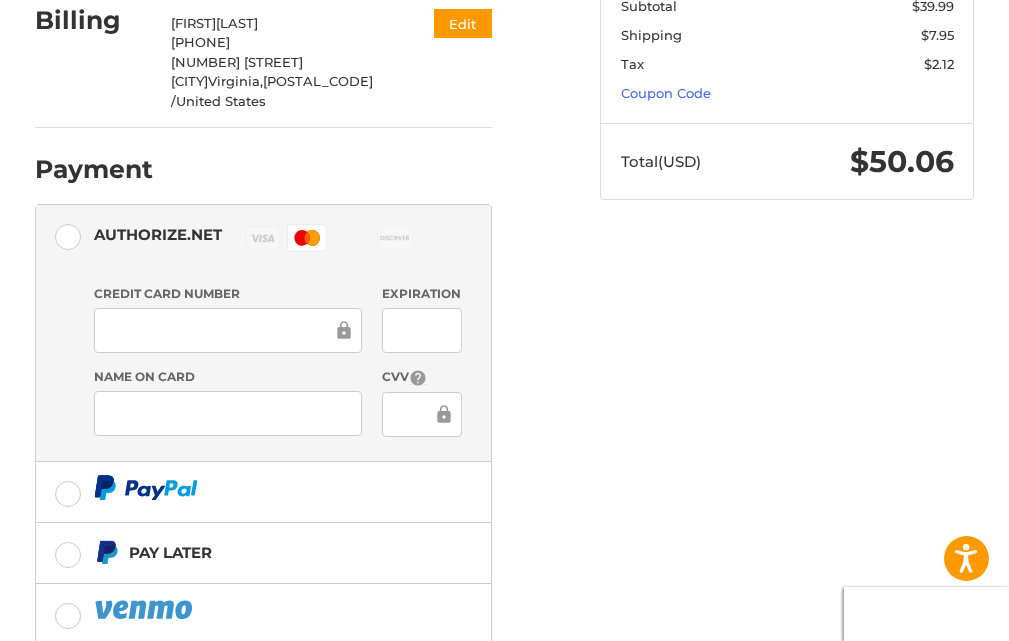 scroll, scrollTop: 650, scrollLeft: 0, axis: vertical 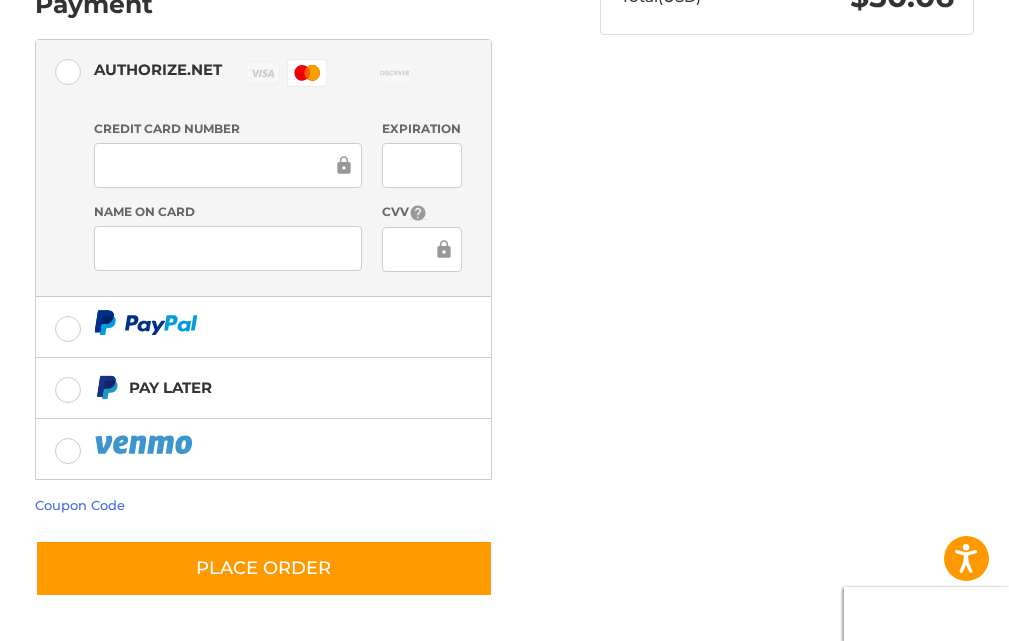 click on "Customer [EMAIL] Edit Shipping [FIRST] [LAST] [PHONE] [NUMBER] [STREET] [CITY], [STATE], [POSTAL_CODE] / United States Flat Rate Economy ((5-7 Business Days)) $7.95 Edit Billing [FIRST] [LAST] [PHONE] [NUMBER] [STREET] [CITY], [STATE], [POSTAL_CODE] / United States Edit Payment Payment Methods Authorize.net Authorize.net Visa Master Amex Discover Diners Club JCB Credit card Credit Card Number Expiration Name on Card CVV Pay Later Redeemable Payments Coupon Code Place Order Order Summary Edit Cart 1 Item 1 x Men's Puma Fusion Grip Golf Shoes - Puma Navy / Puma Silver / Gum Size 13 Width Medium $39.99 Subtotal $39.99 Shipping $7.95 Tax $2.12 Coupon Code Total (USD) $50.06" at bounding box center [504, 75] 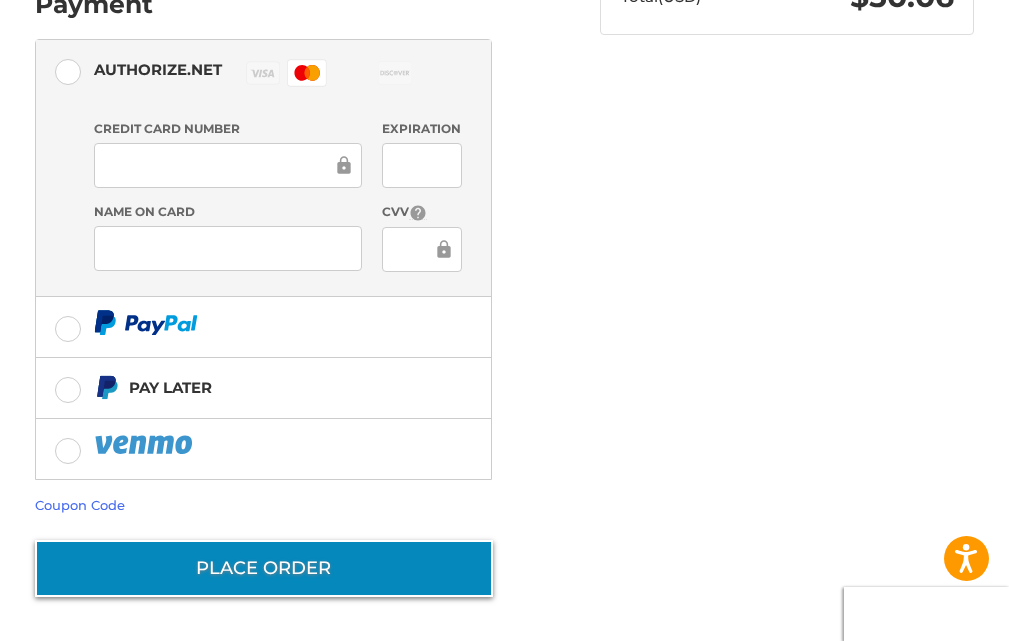 click on "Place Order" at bounding box center (264, 568) 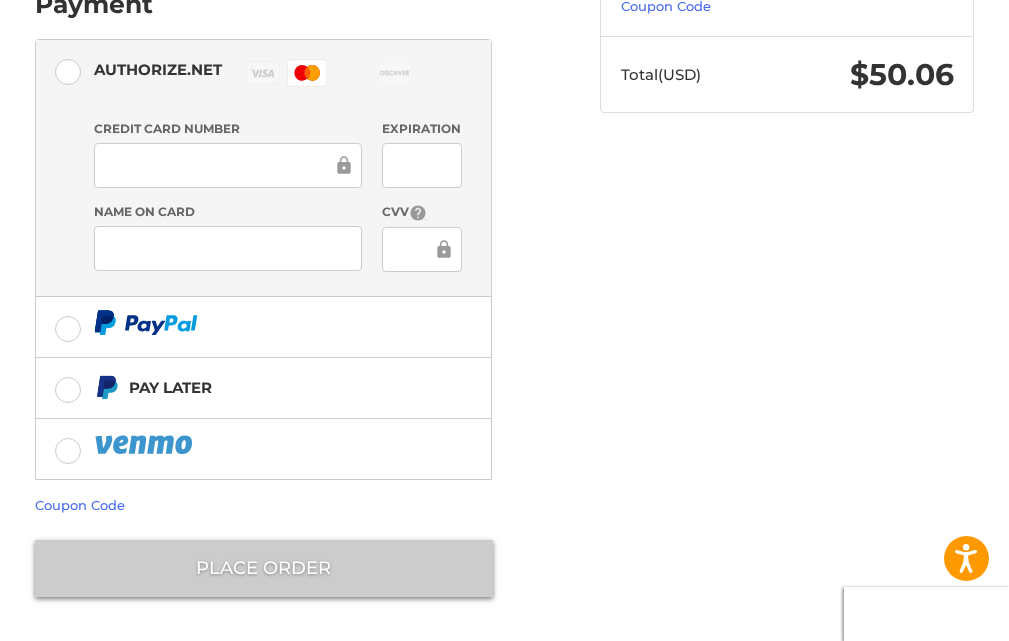 scroll, scrollTop: 650, scrollLeft: 0, axis: vertical 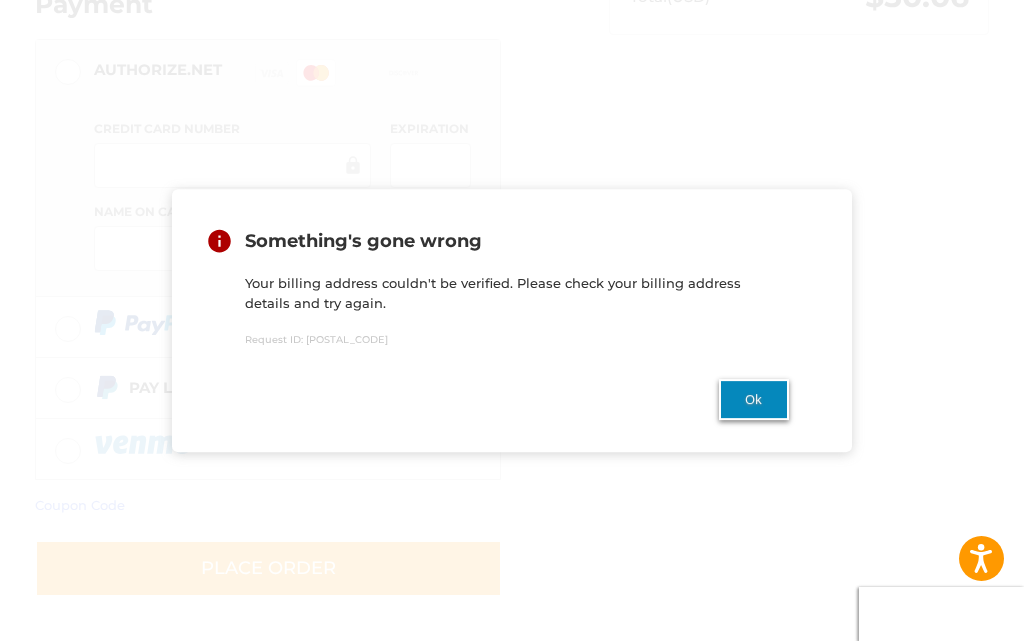 click on "Ok" at bounding box center (754, 399) 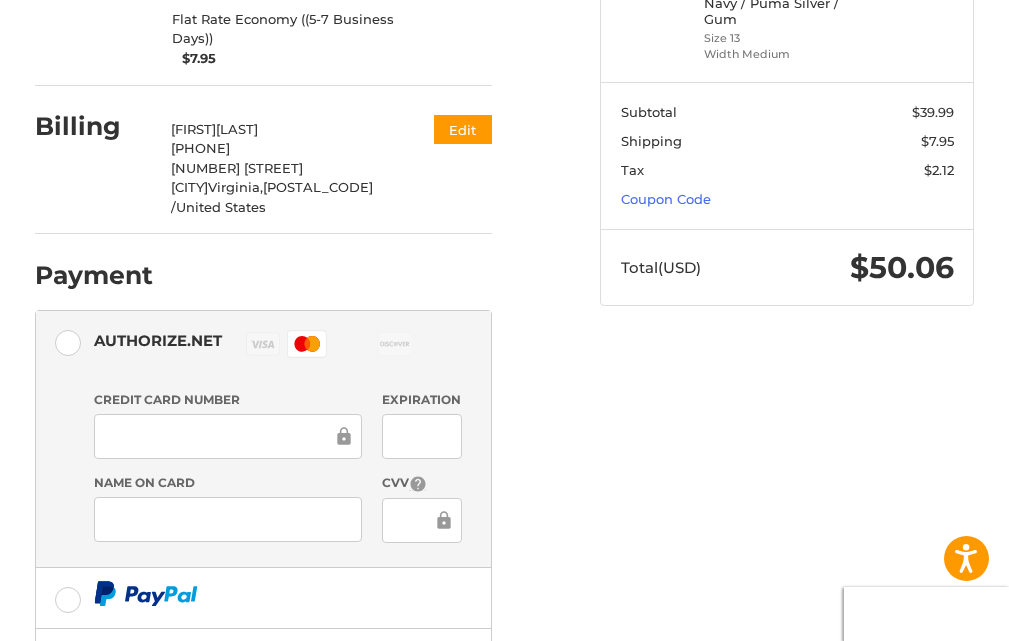 scroll, scrollTop: 356, scrollLeft: 0, axis: vertical 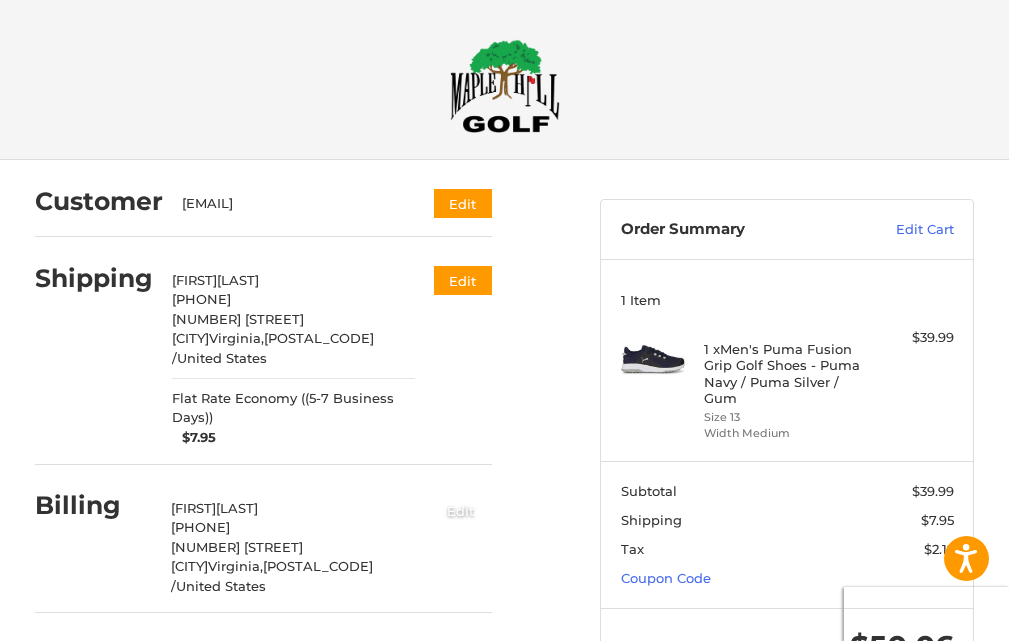 click on "Edit" at bounding box center (461, 510) 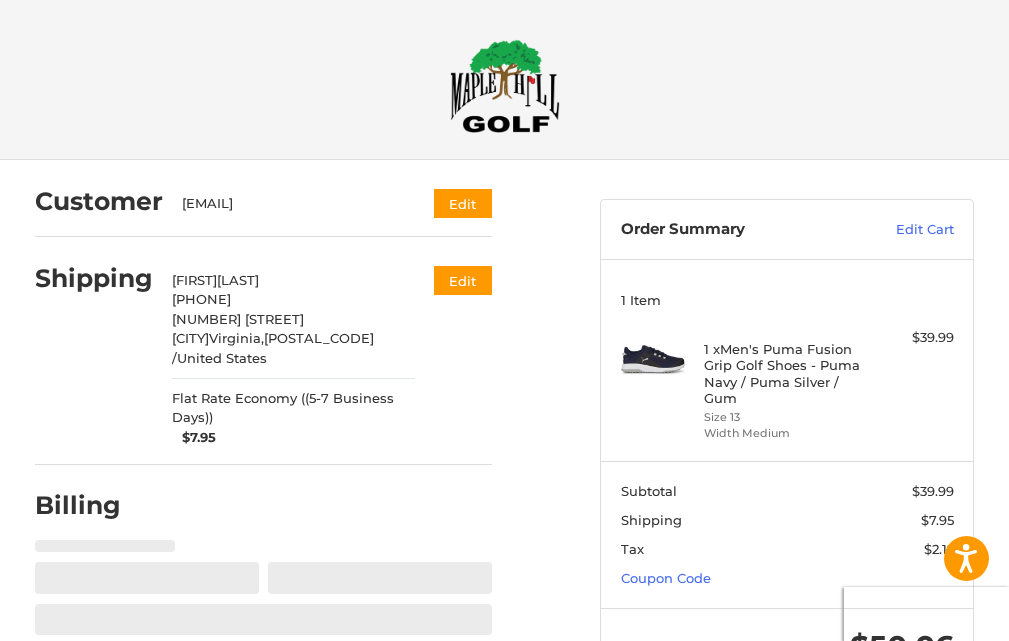 select on "**" 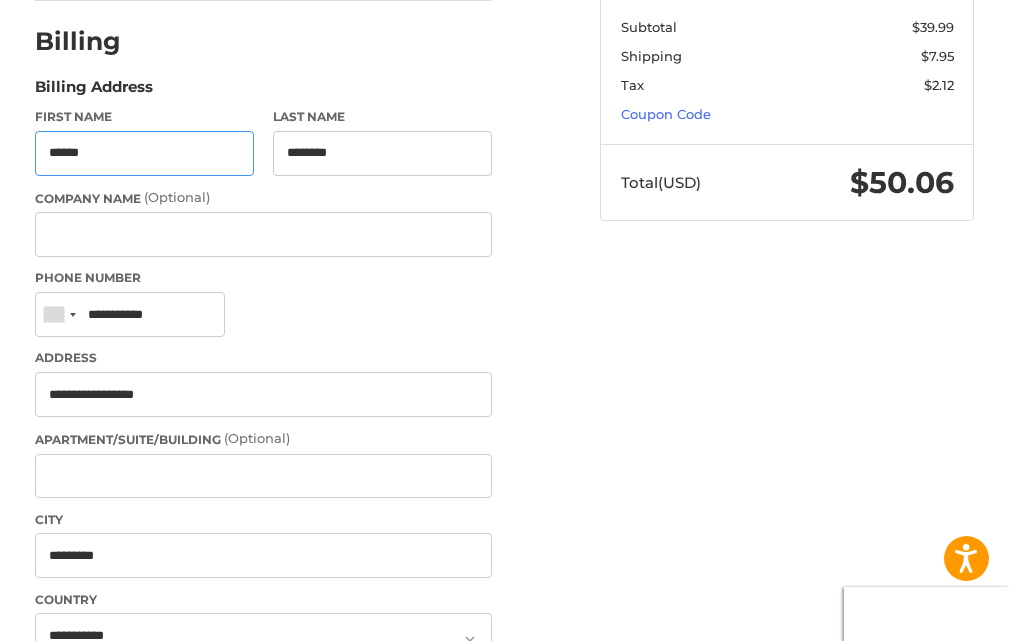 scroll, scrollTop: 465, scrollLeft: 0, axis: vertical 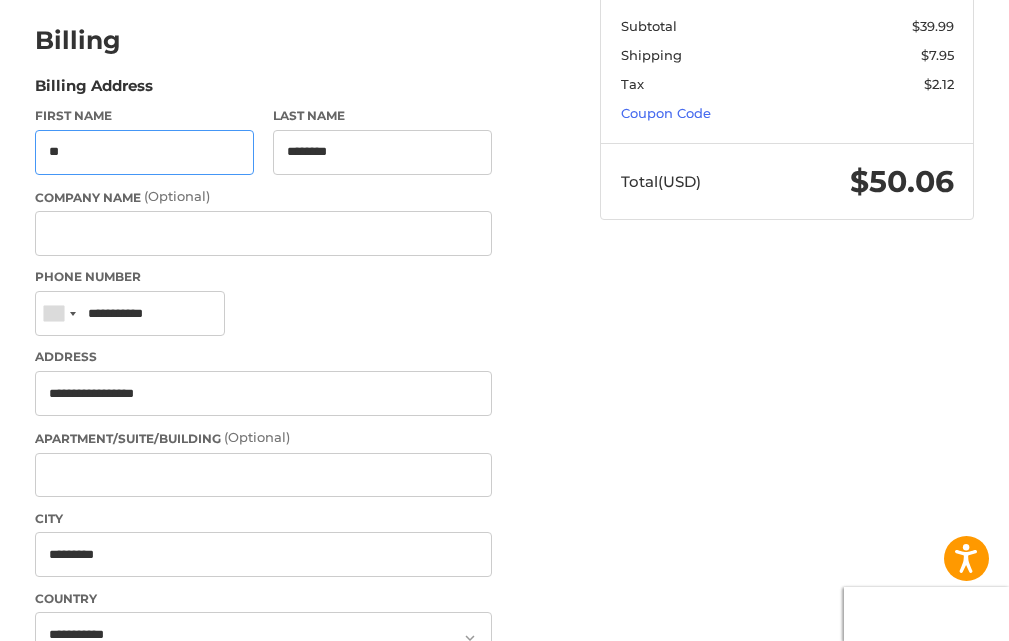 type on "*" 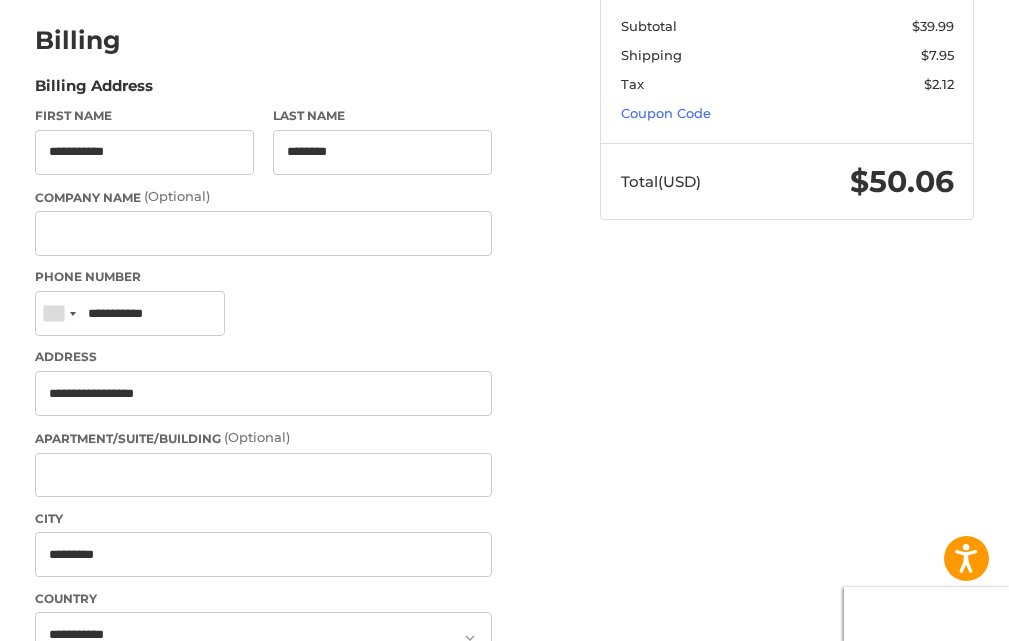 select on "**" 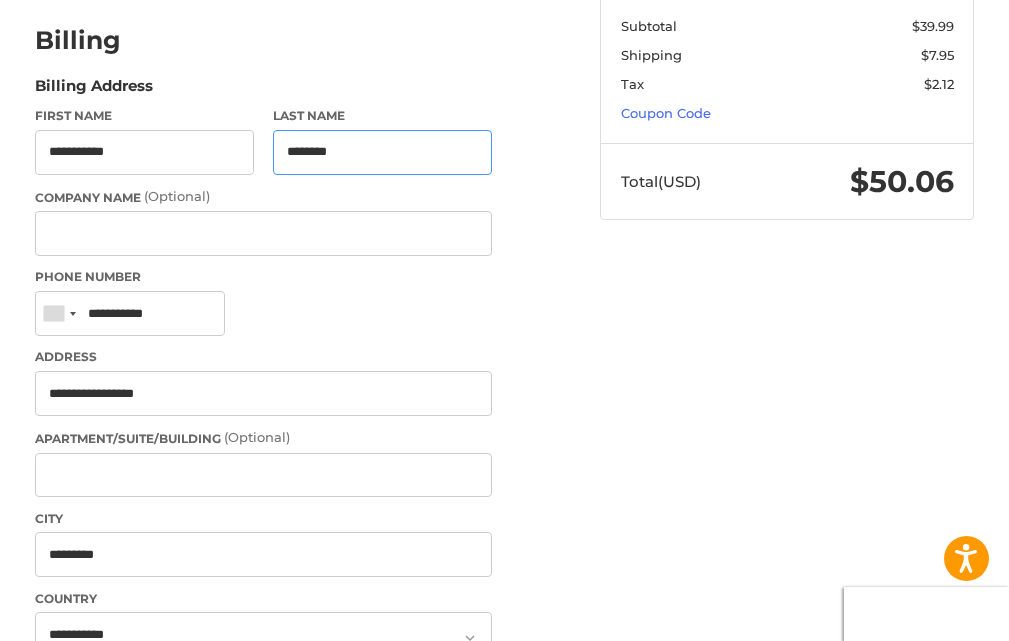click on "********" at bounding box center (382, 152) 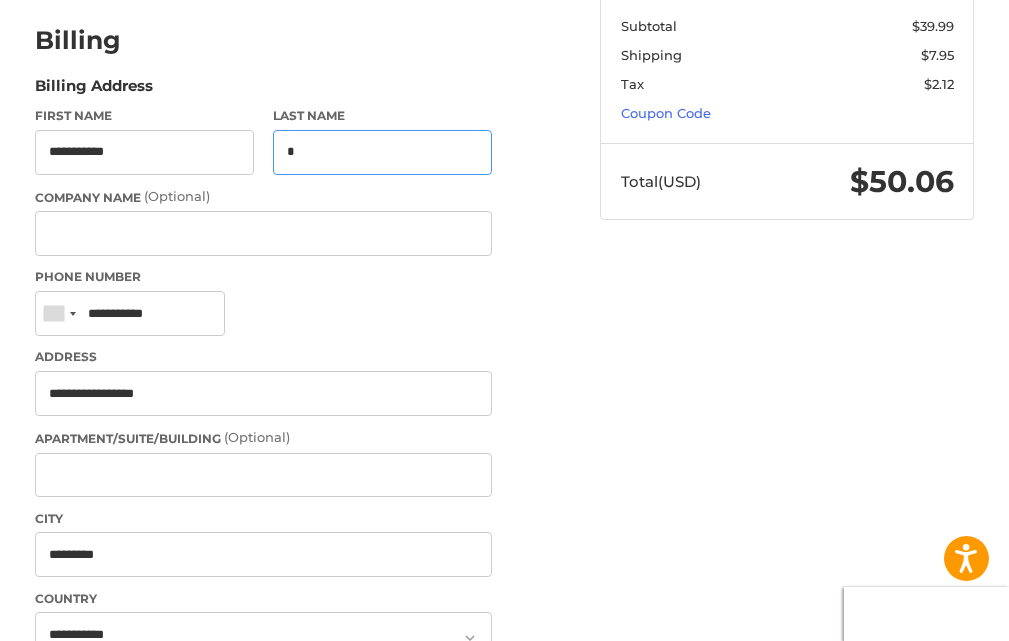 type on "******" 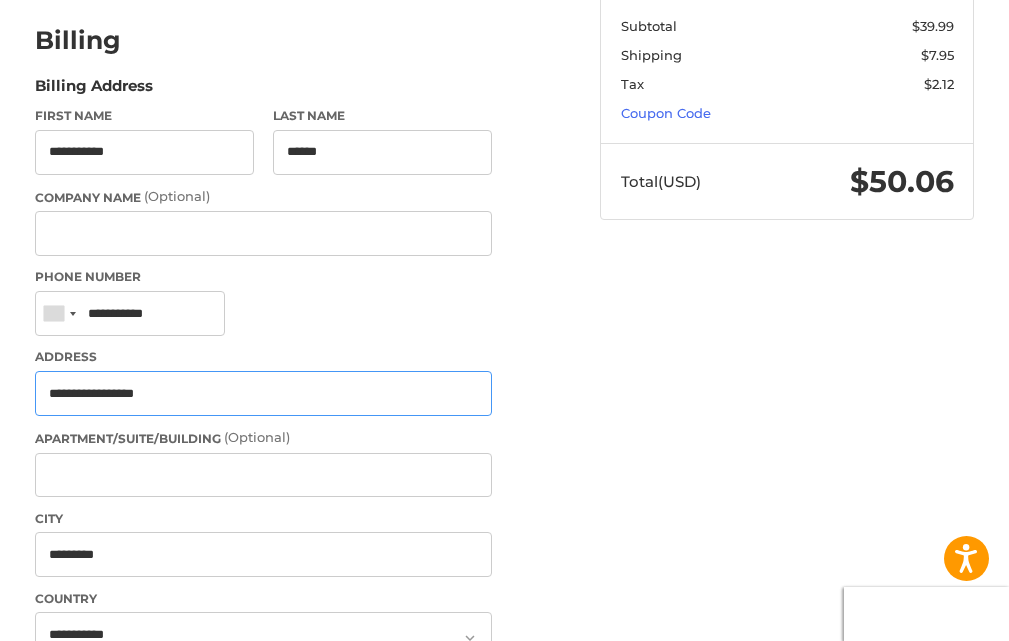 click on "**********" at bounding box center [264, 393] 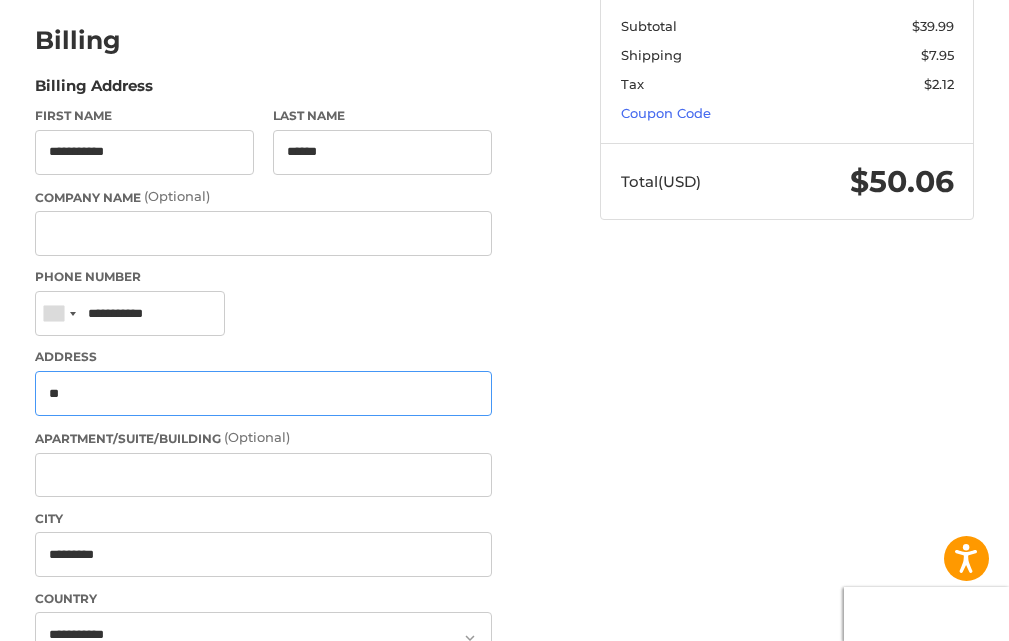 type on "*" 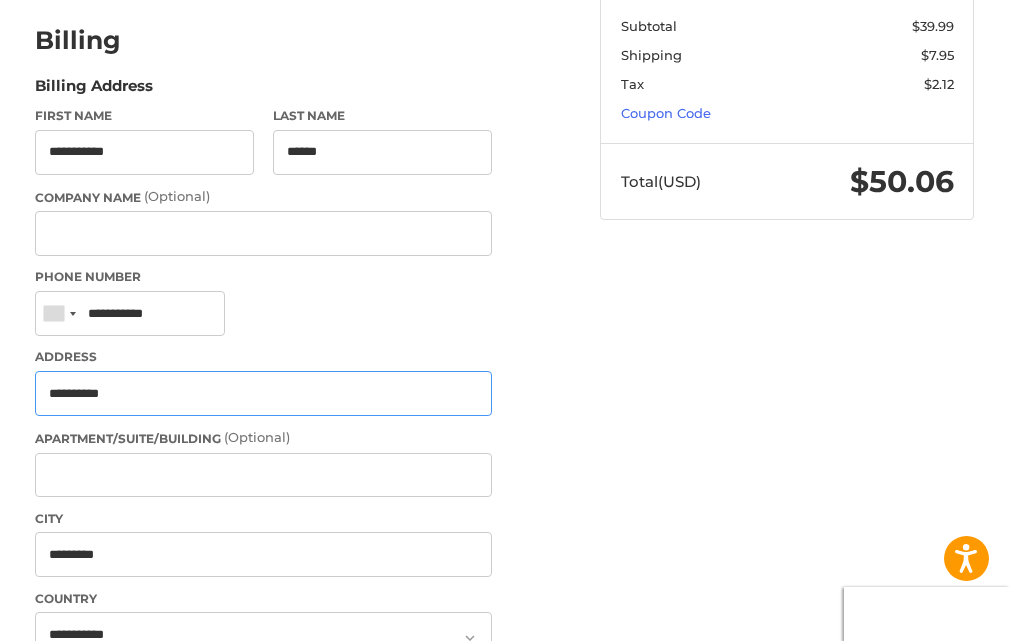 type on "**********" 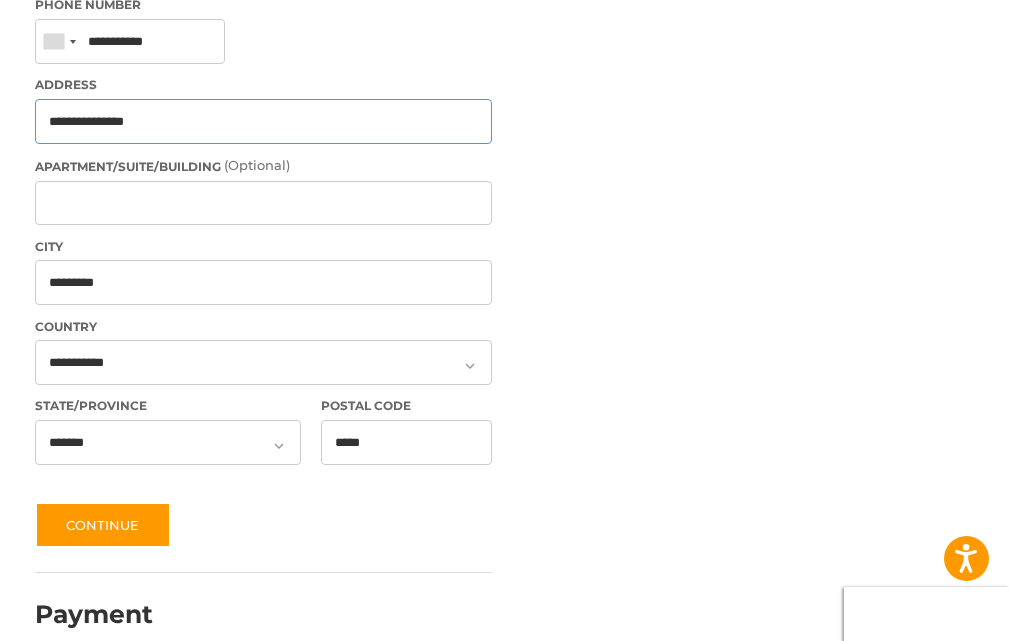 scroll, scrollTop: 730, scrollLeft: 0, axis: vertical 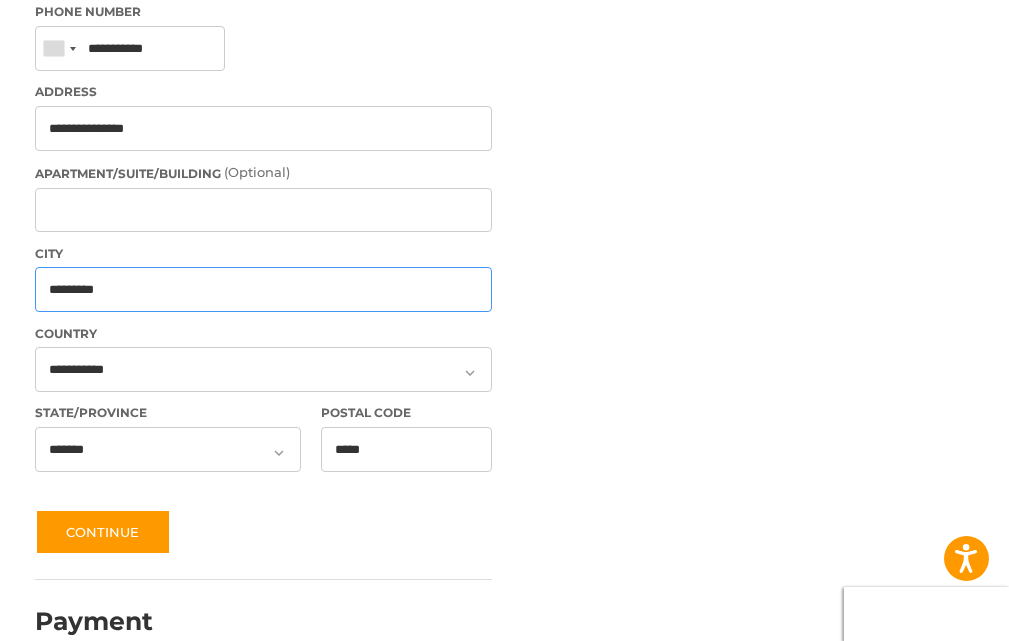 click on "*********" at bounding box center [264, 289] 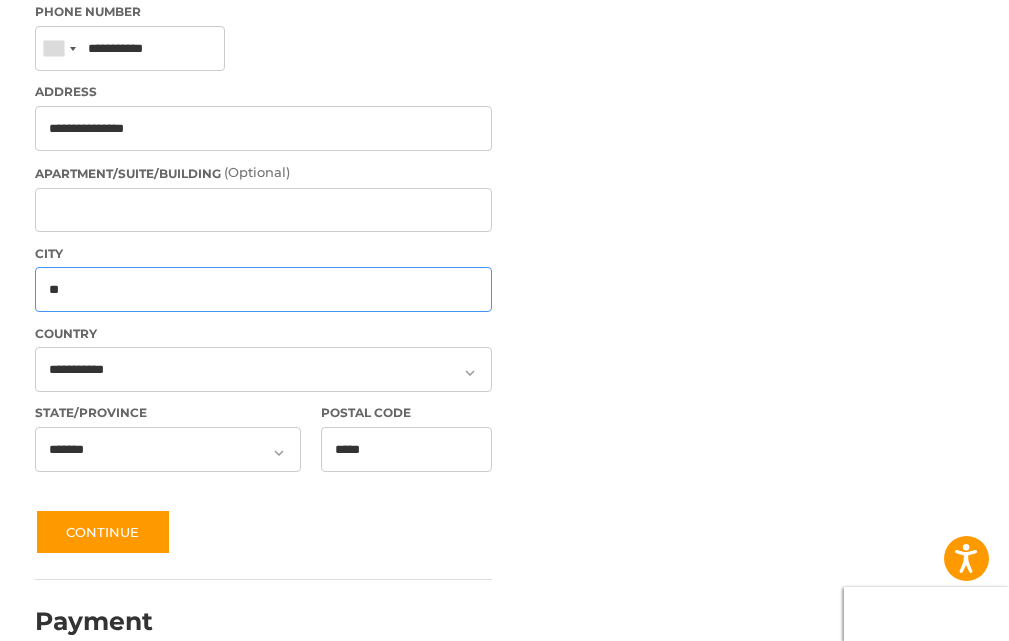 type on "*" 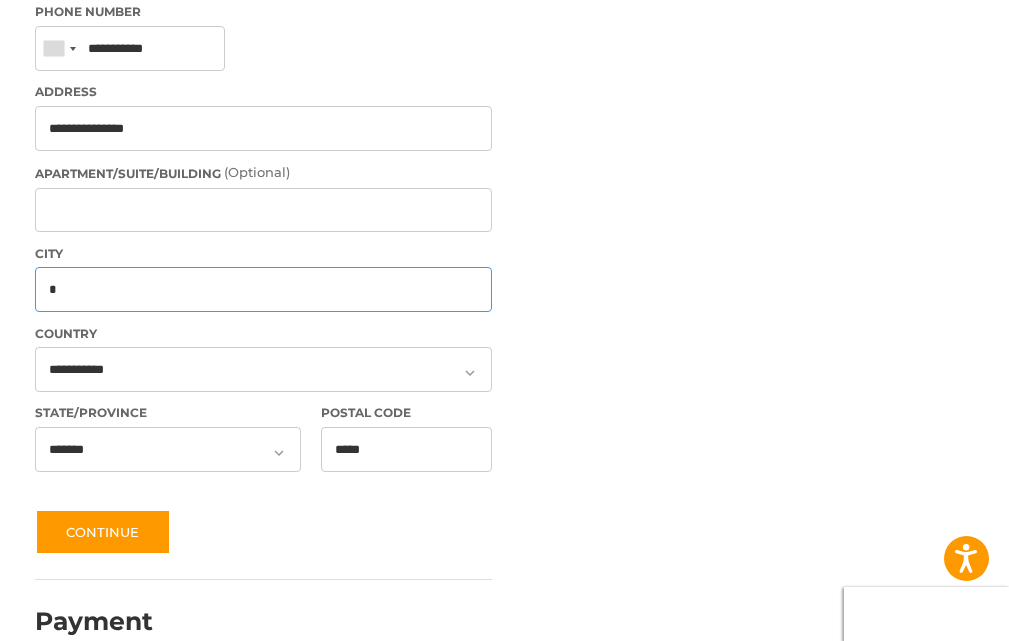 type on "**********" 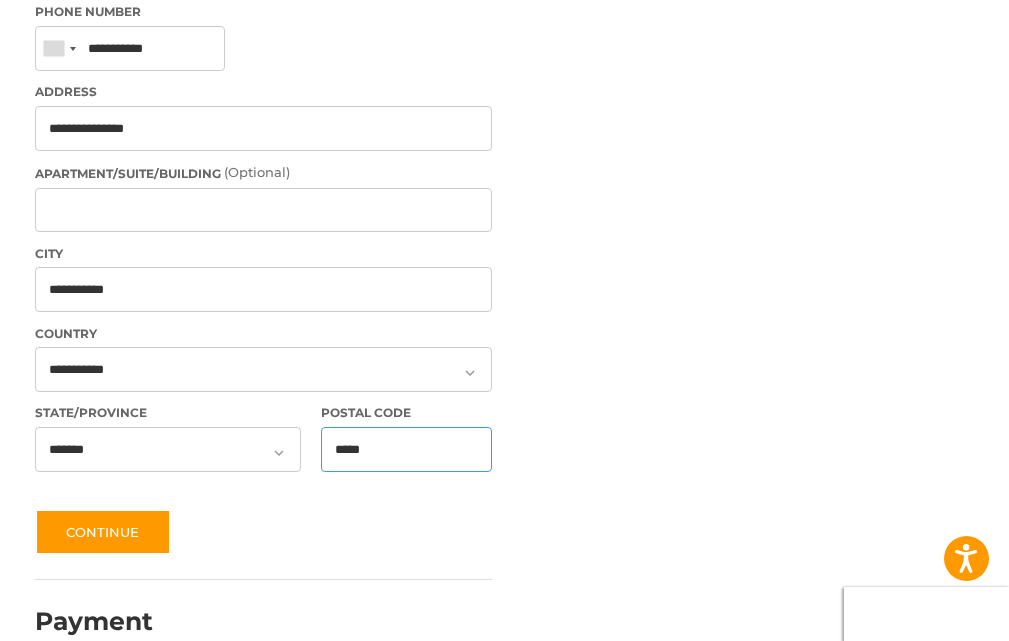 click on "*****" at bounding box center (406, 449) 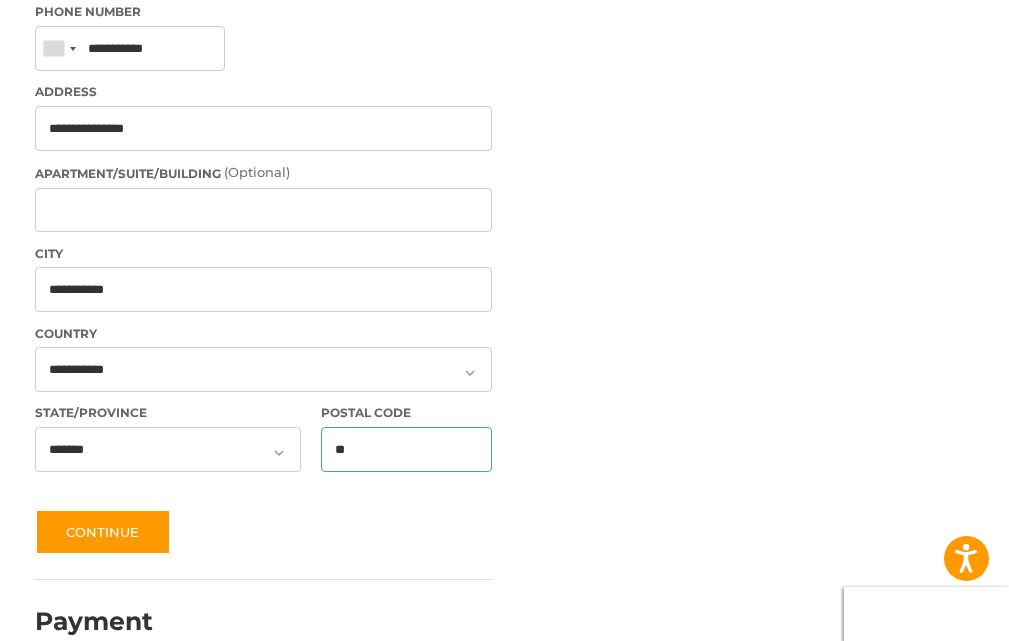 type on "*" 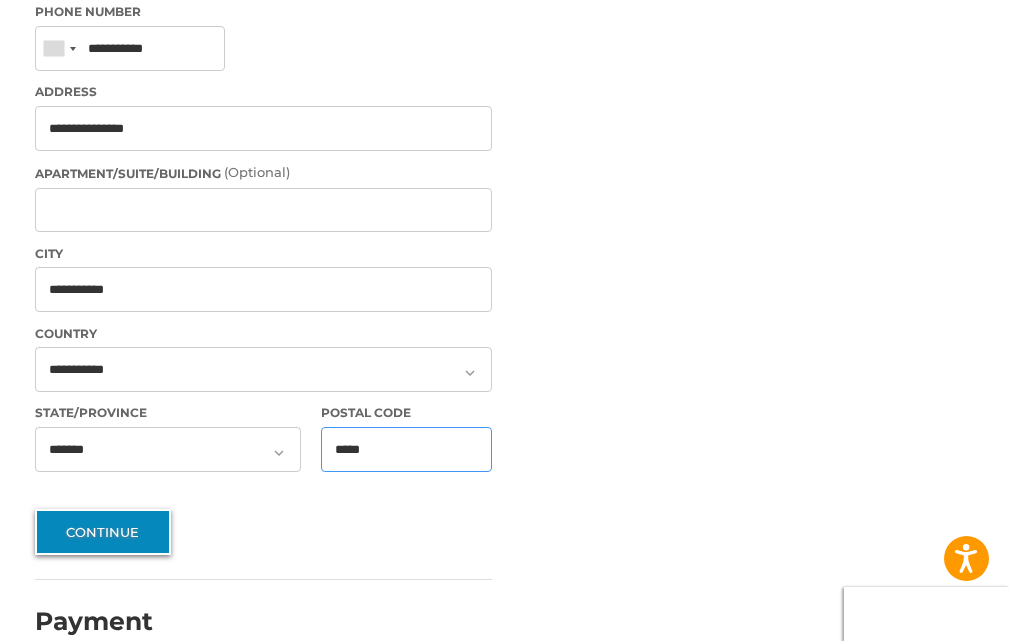 type on "*****" 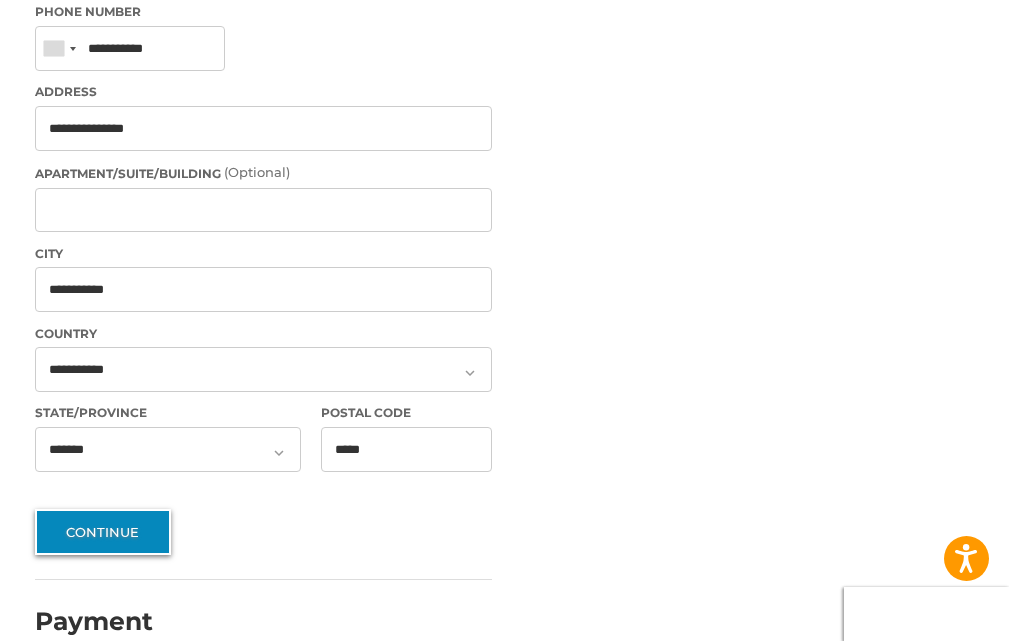 click on "Continue" at bounding box center [103, 532] 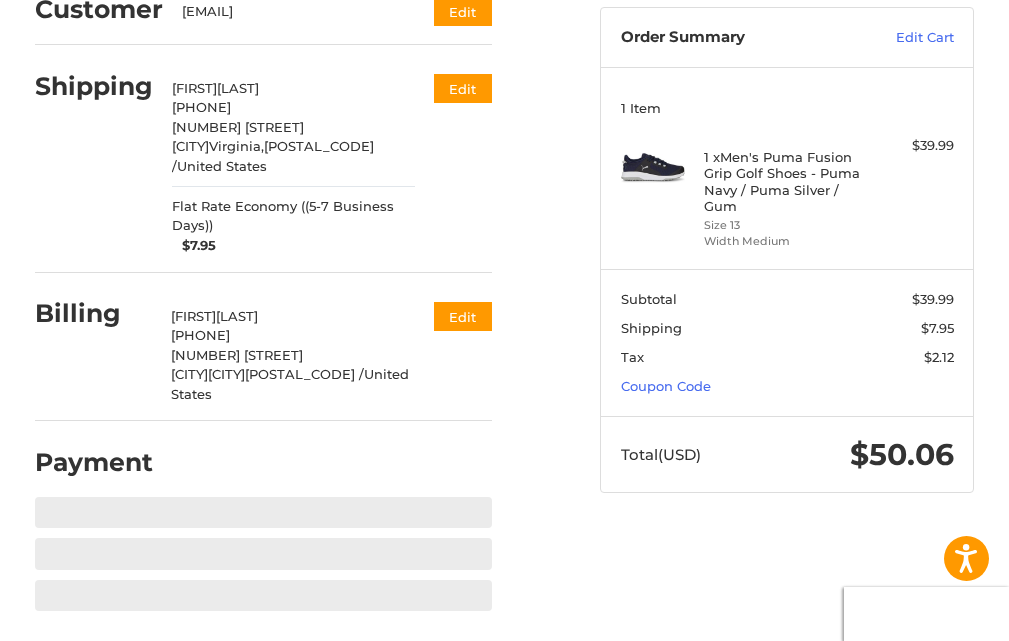scroll, scrollTop: 192, scrollLeft: 0, axis: vertical 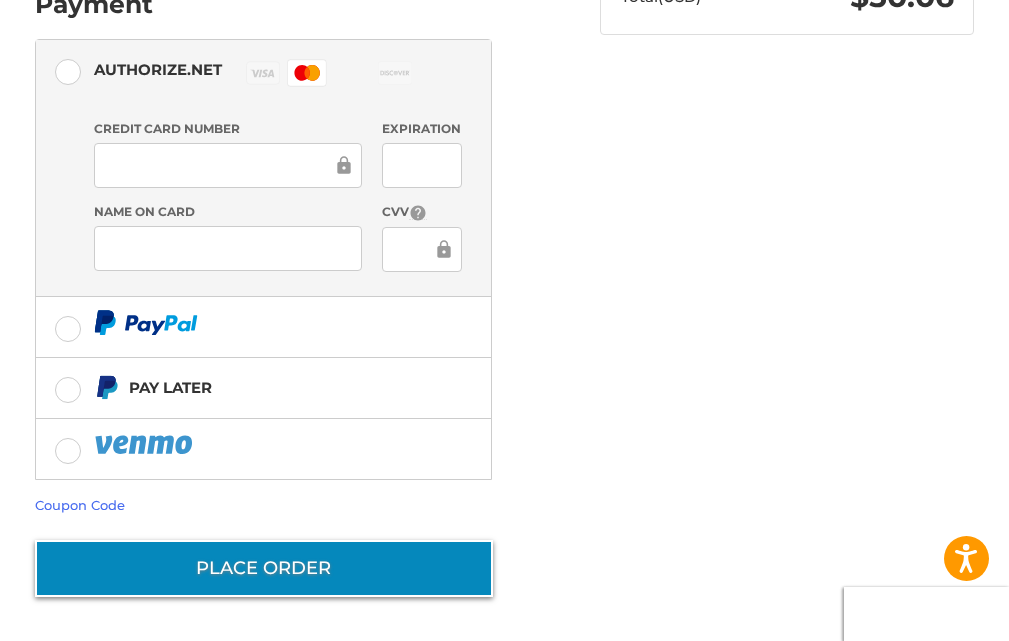 click on "Place Order" at bounding box center (264, 568) 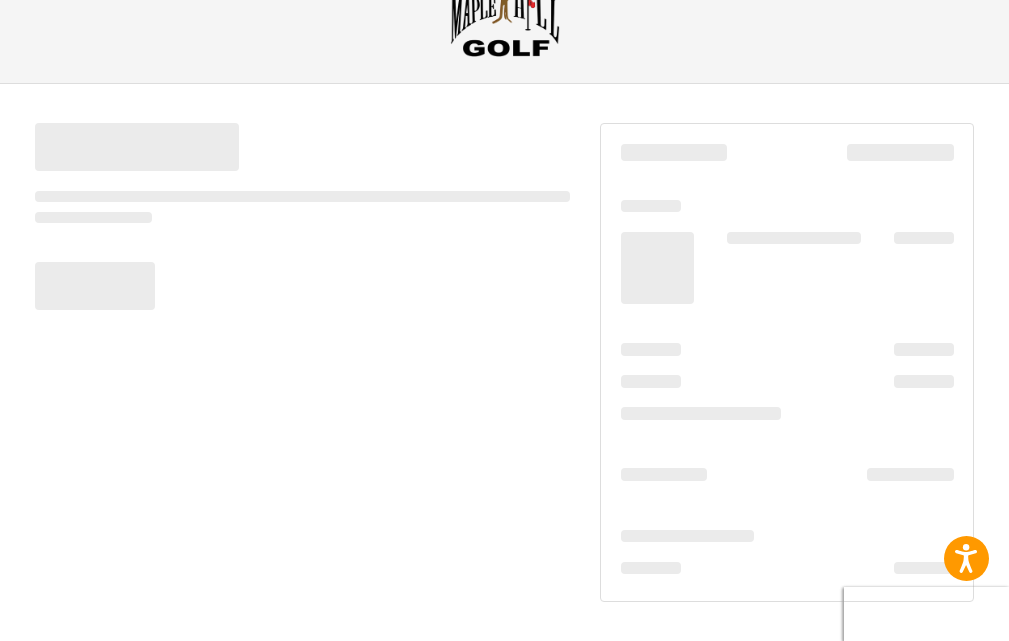 scroll, scrollTop: 76, scrollLeft: 0, axis: vertical 